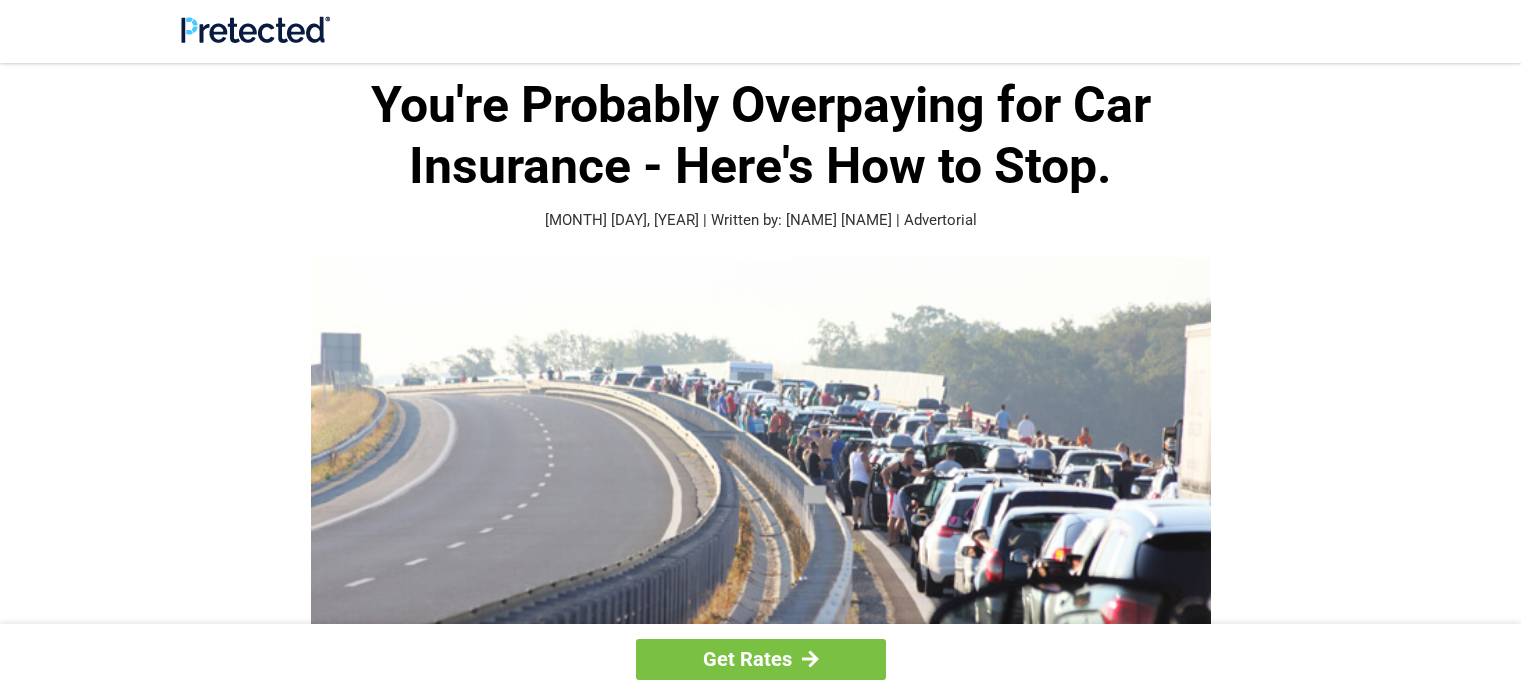 scroll, scrollTop: 0, scrollLeft: 0, axis: both 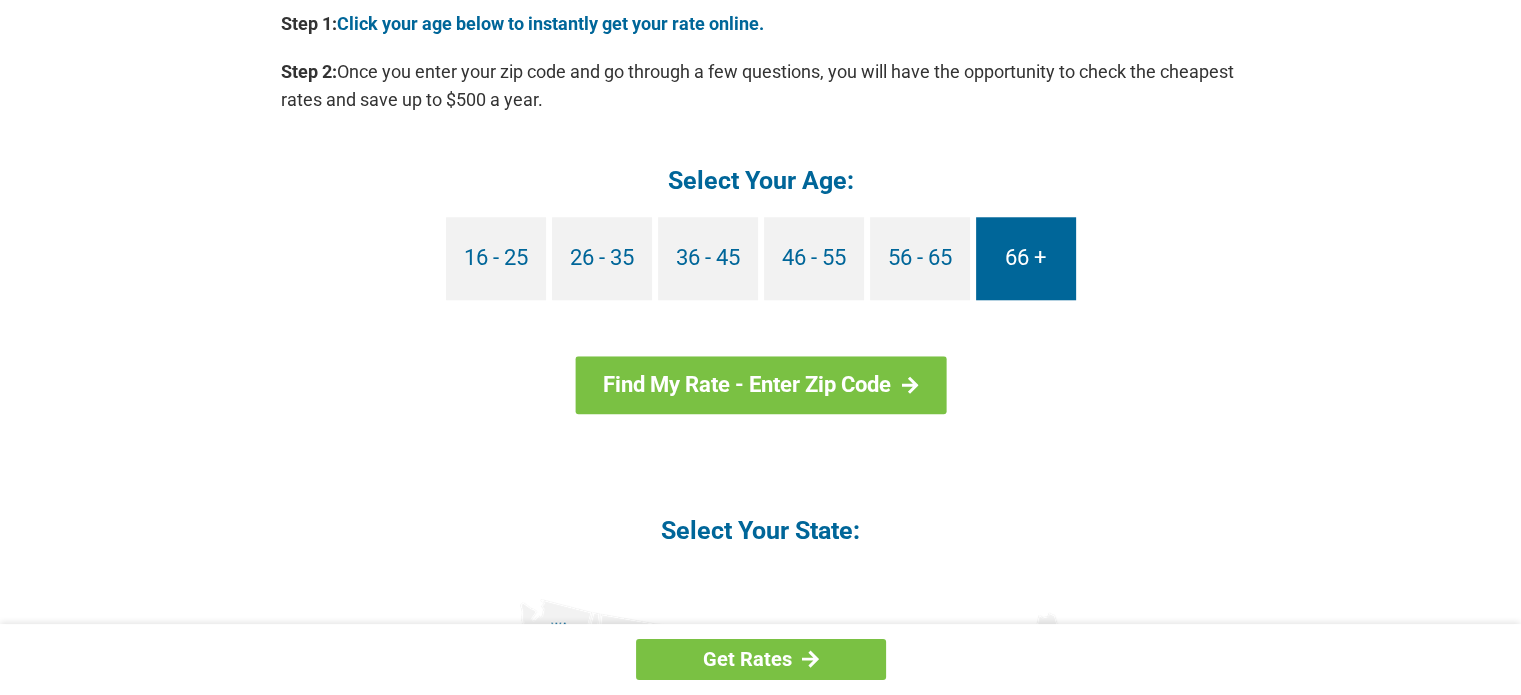 click on "66 +" at bounding box center [1026, 258] 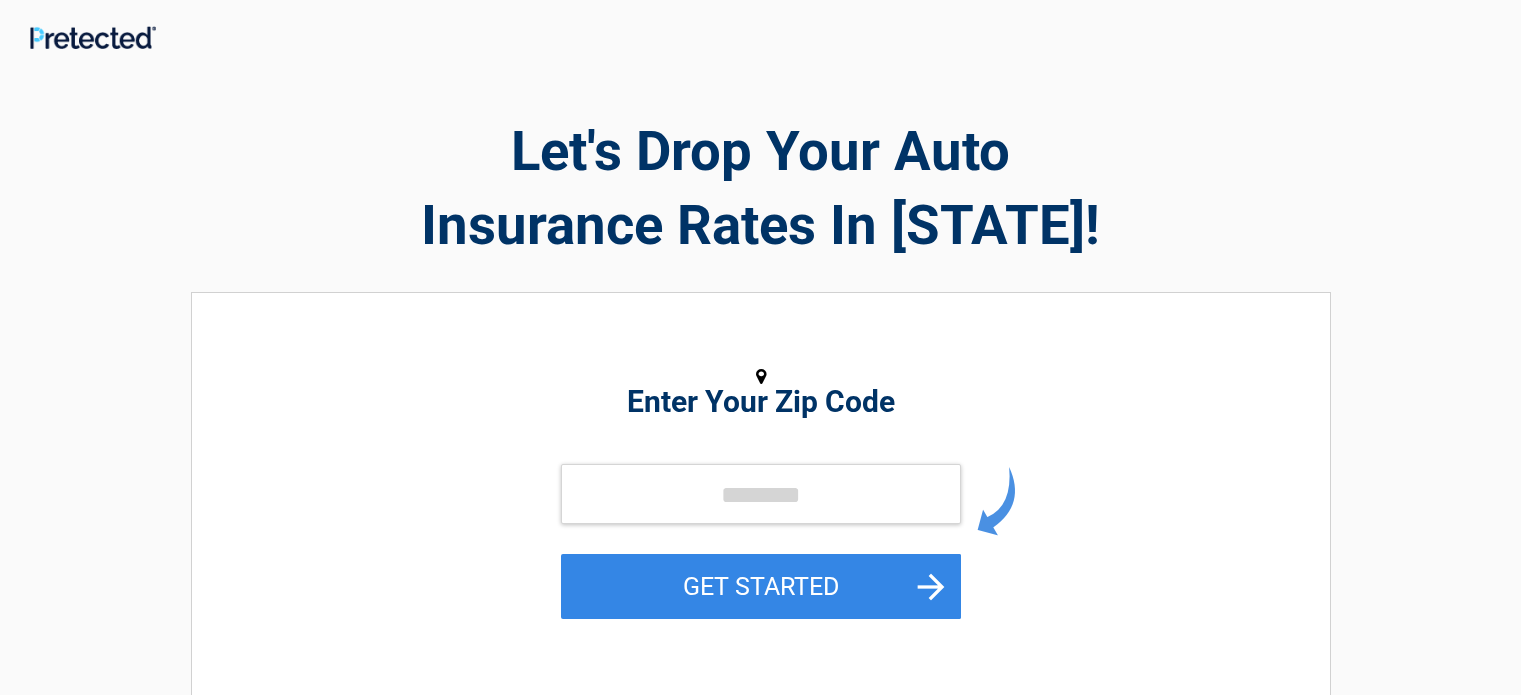 scroll, scrollTop: 0, scrollLeft: 0, axis: both 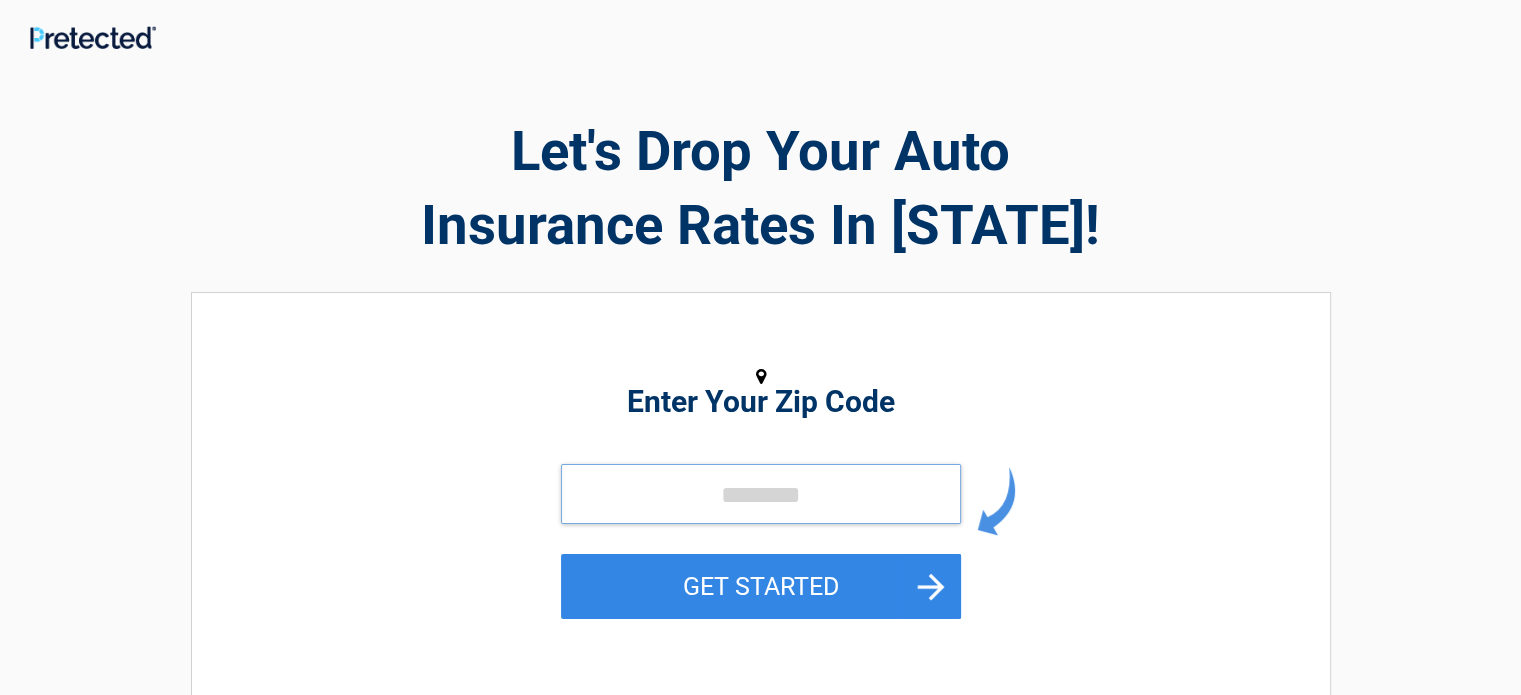click at bounding box center (761, 494) 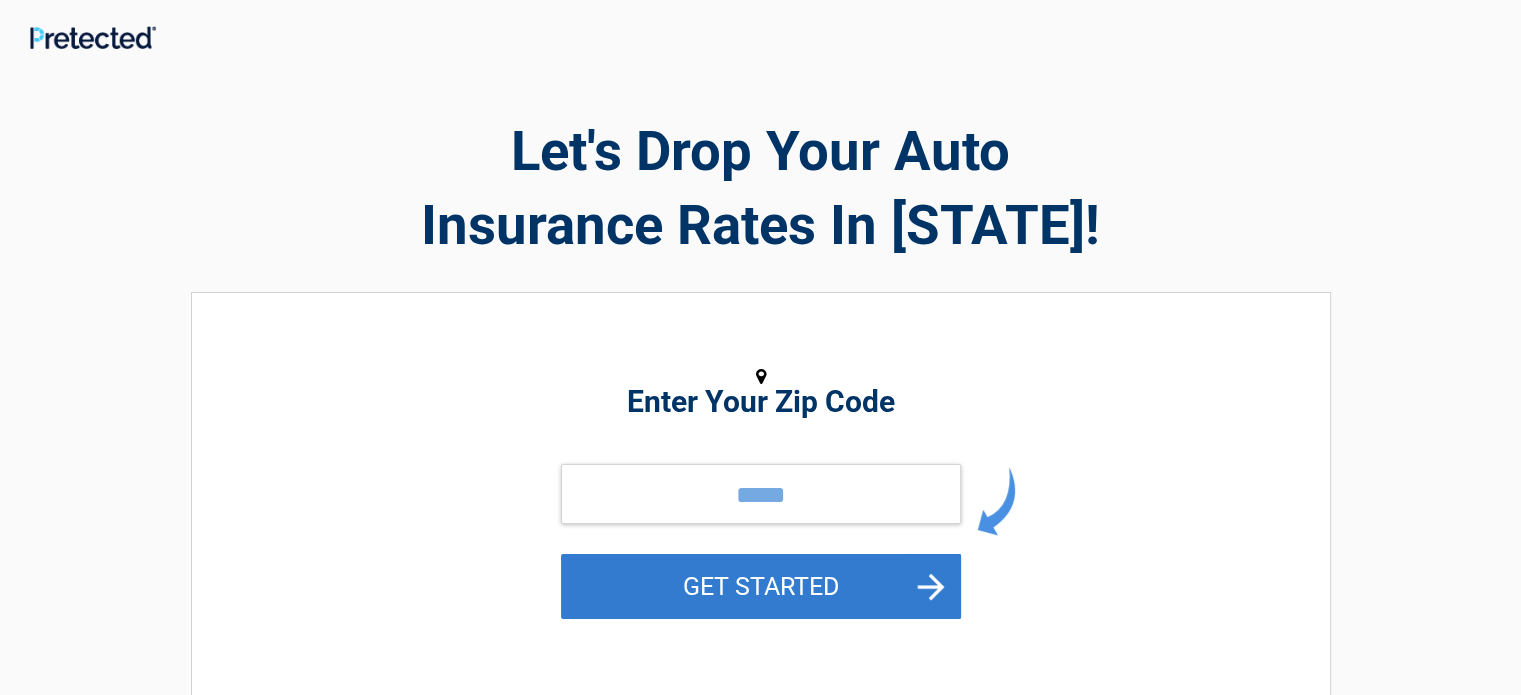 click on "GET STARTED" at bounding box center [761, 586] 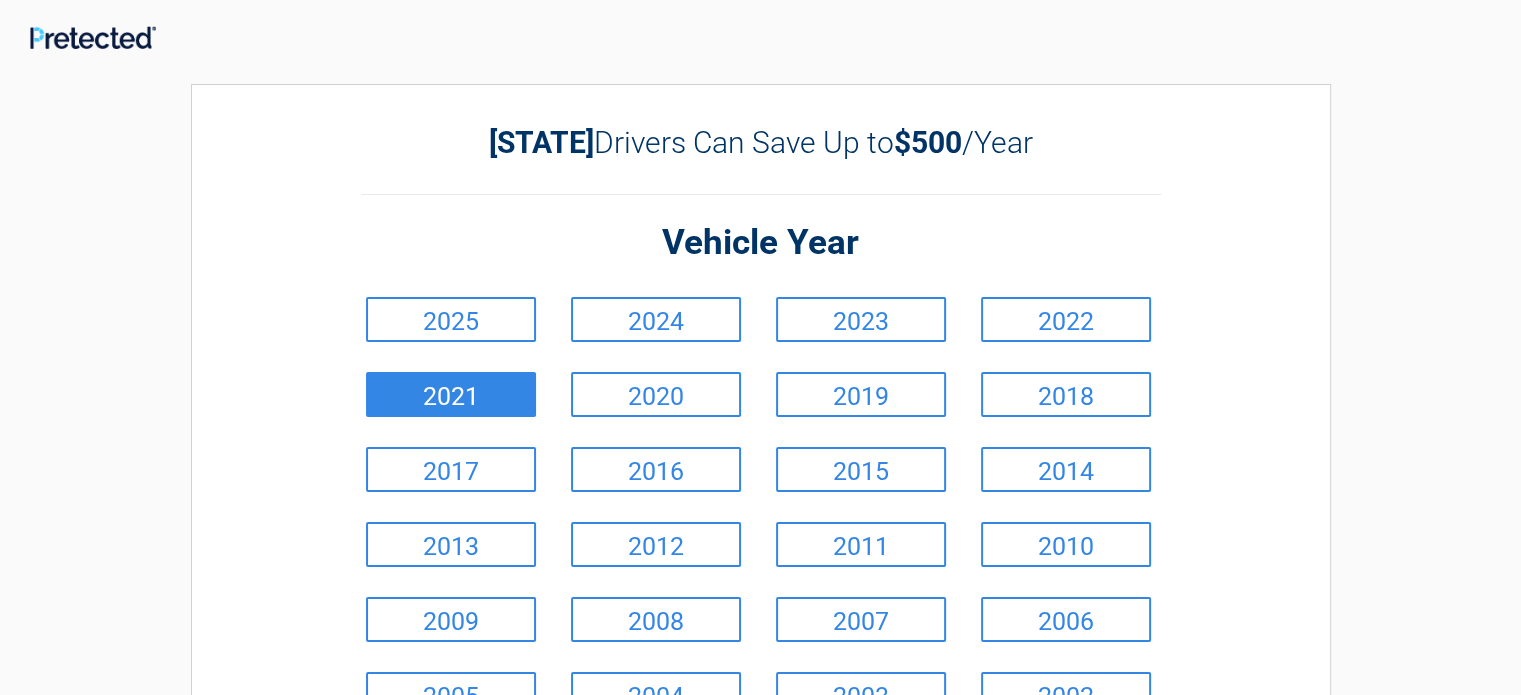 click on "2021" at bounding box center [451, 394] 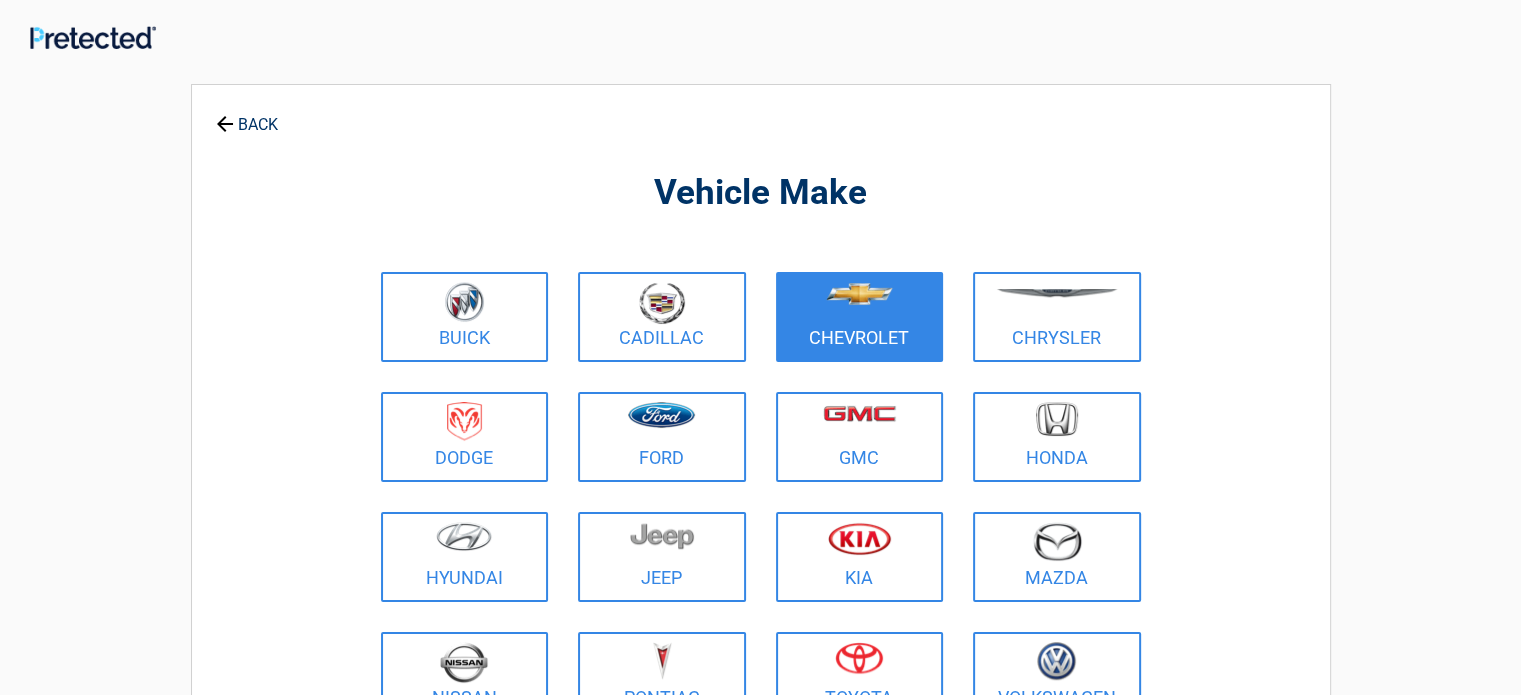 click on "Chevrolet" at bounding box center [860, 317] 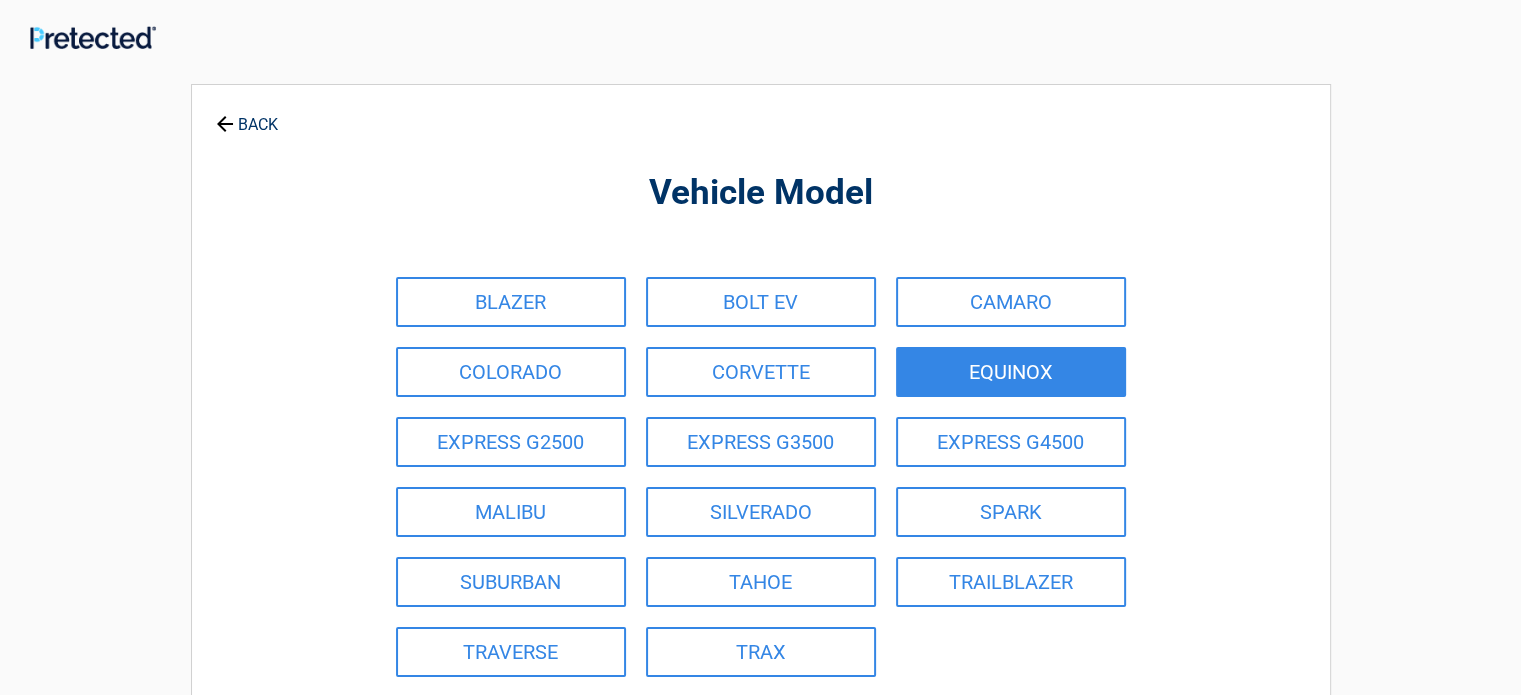 click on "EQUINOX" at bounding box center (1011, 372) 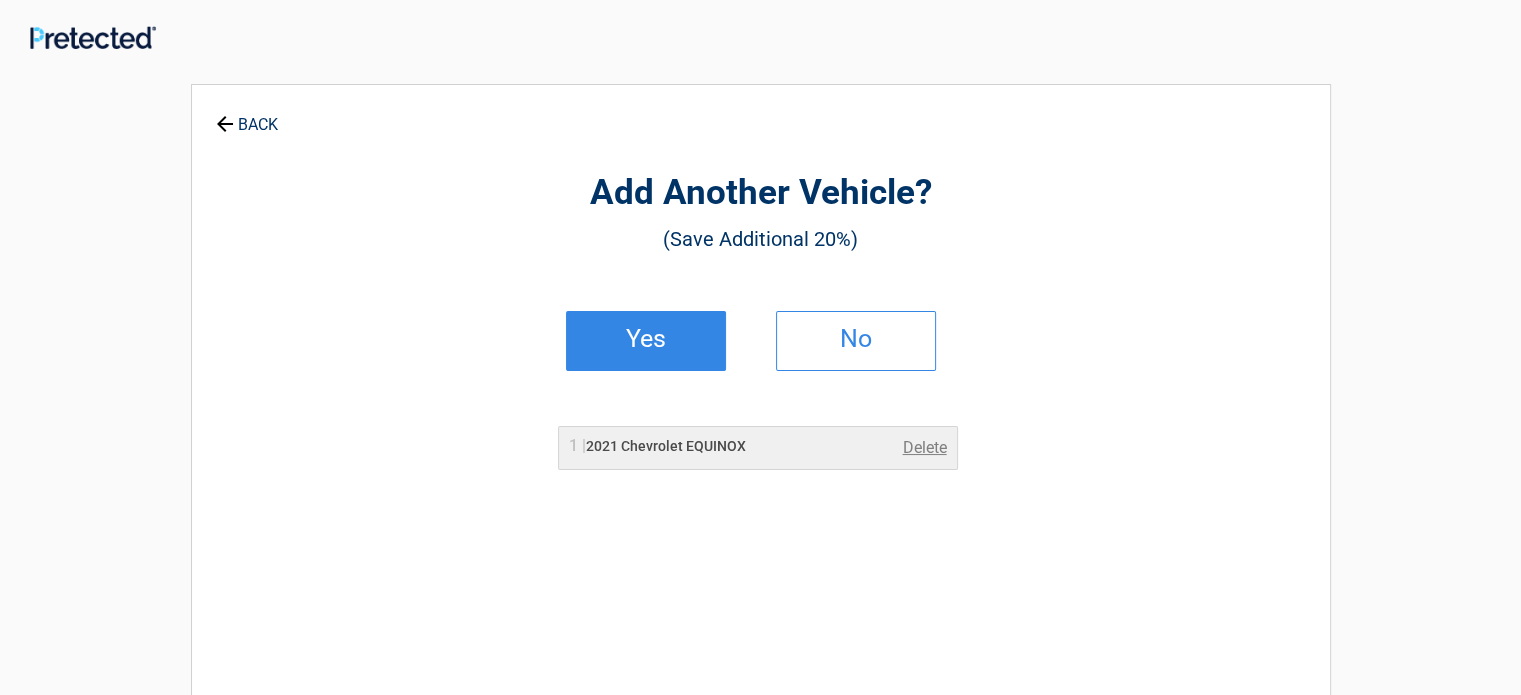 click on "Yes" at bounding box center [646, 339] 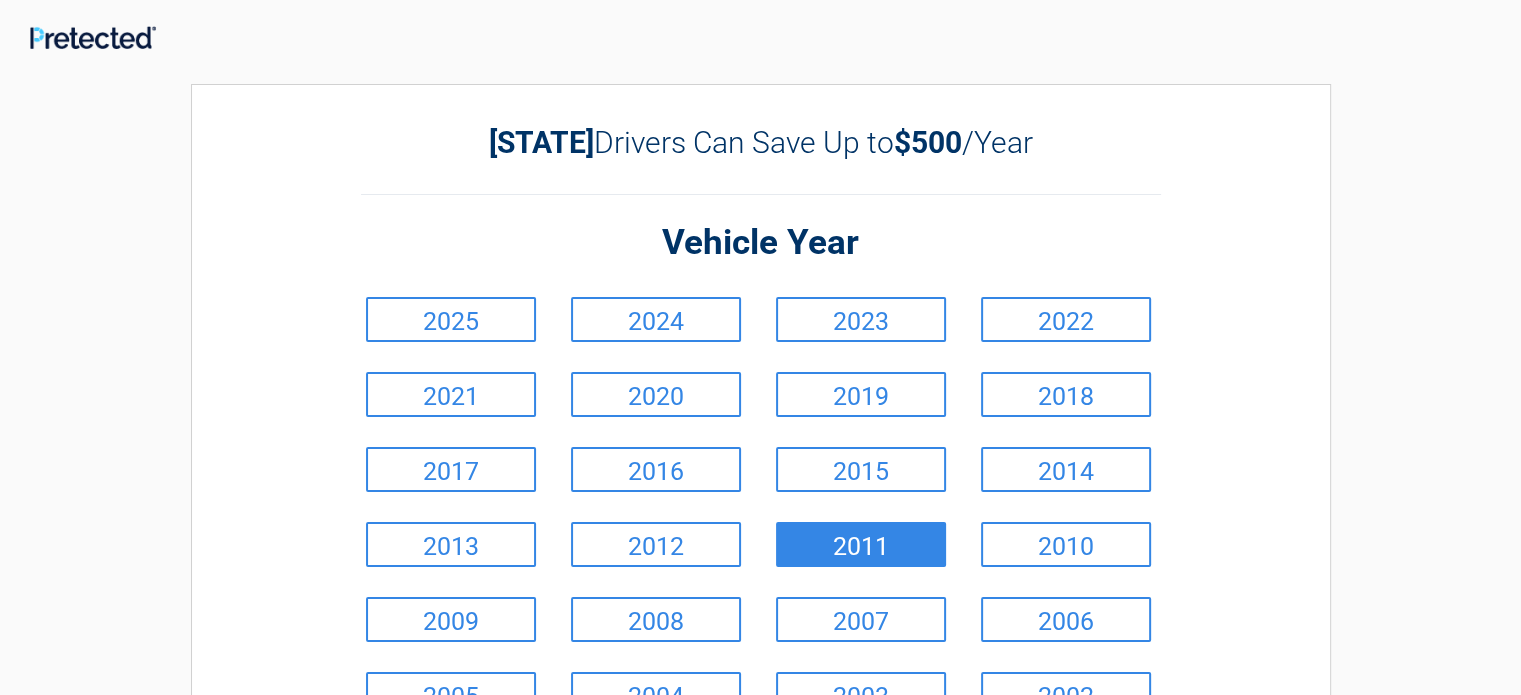 click on "2011" at bounding box center (861, 544) 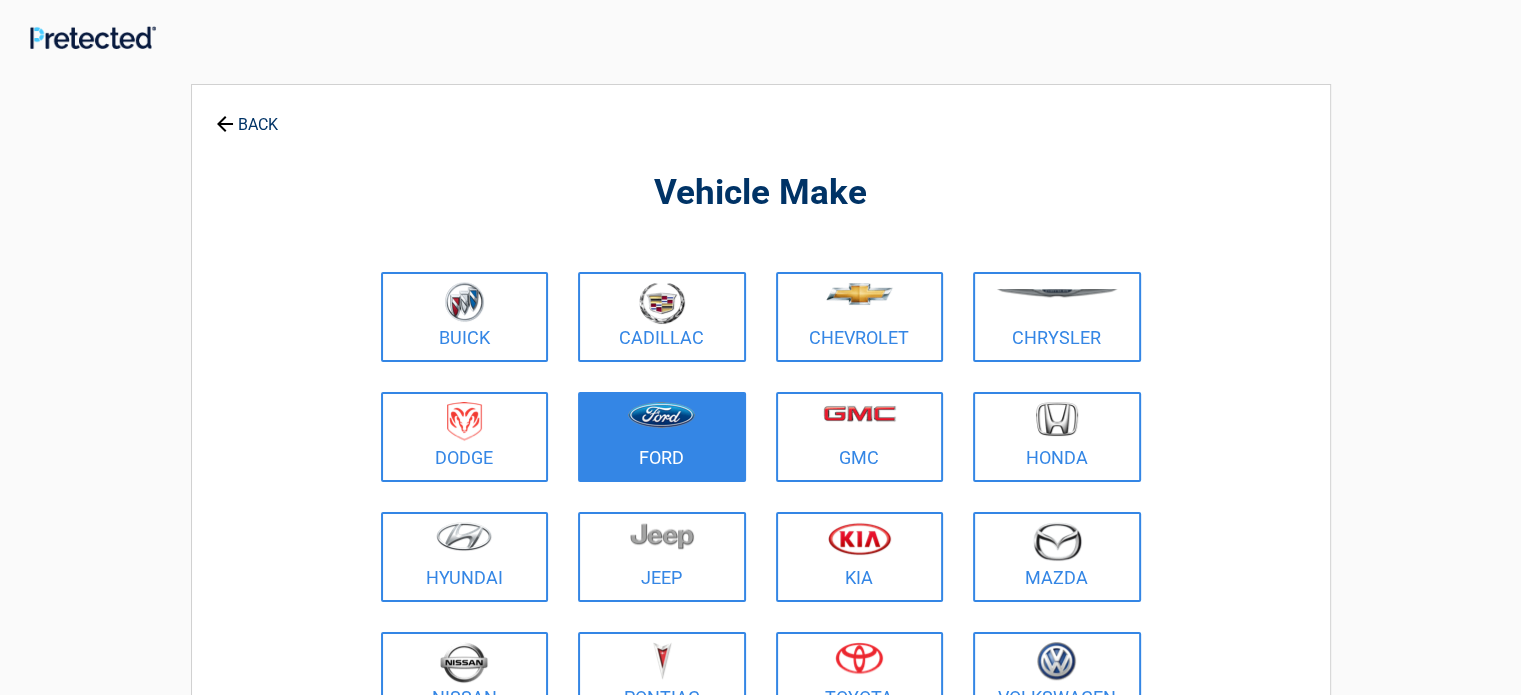click on "Ford" at bounding box center (662, 437) 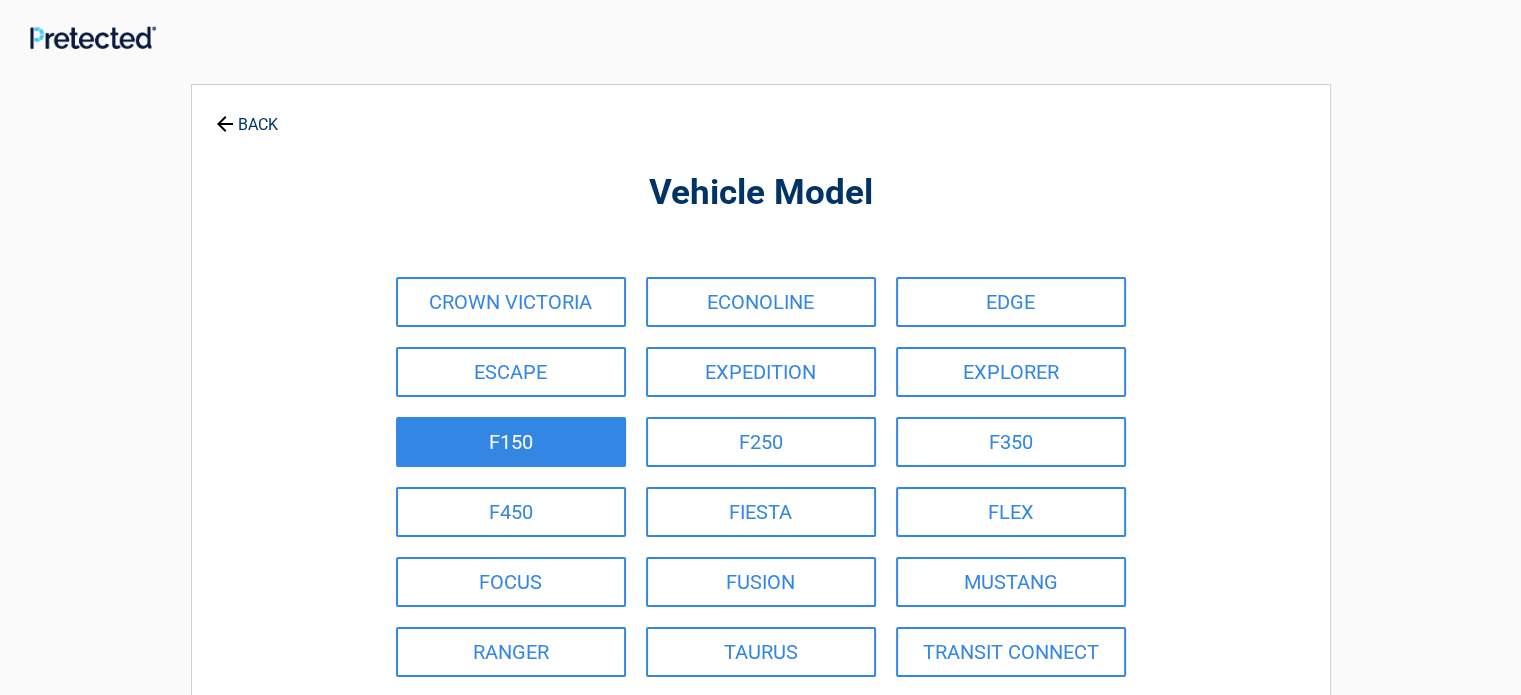 click on "F150" at bounding box center [511, 442] 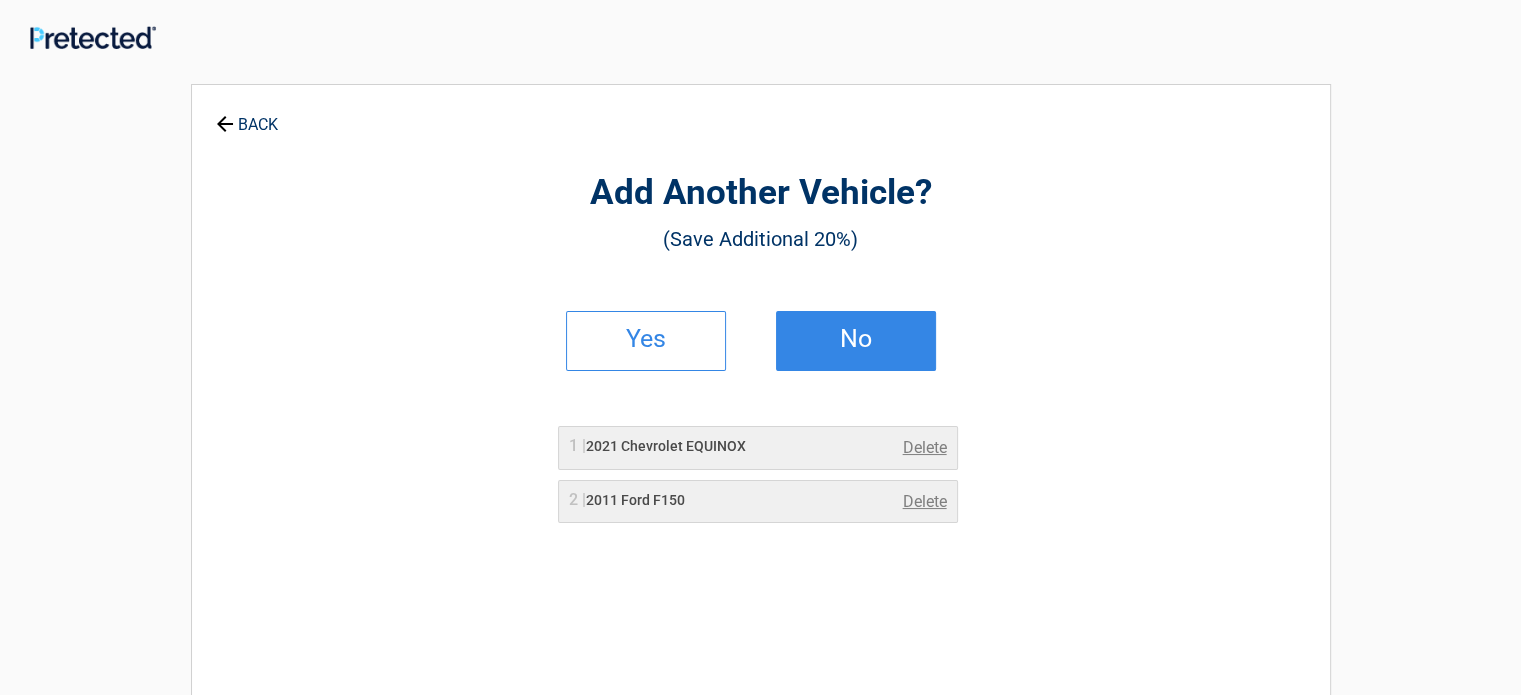 click on "No" at bounding box center [856, 339] 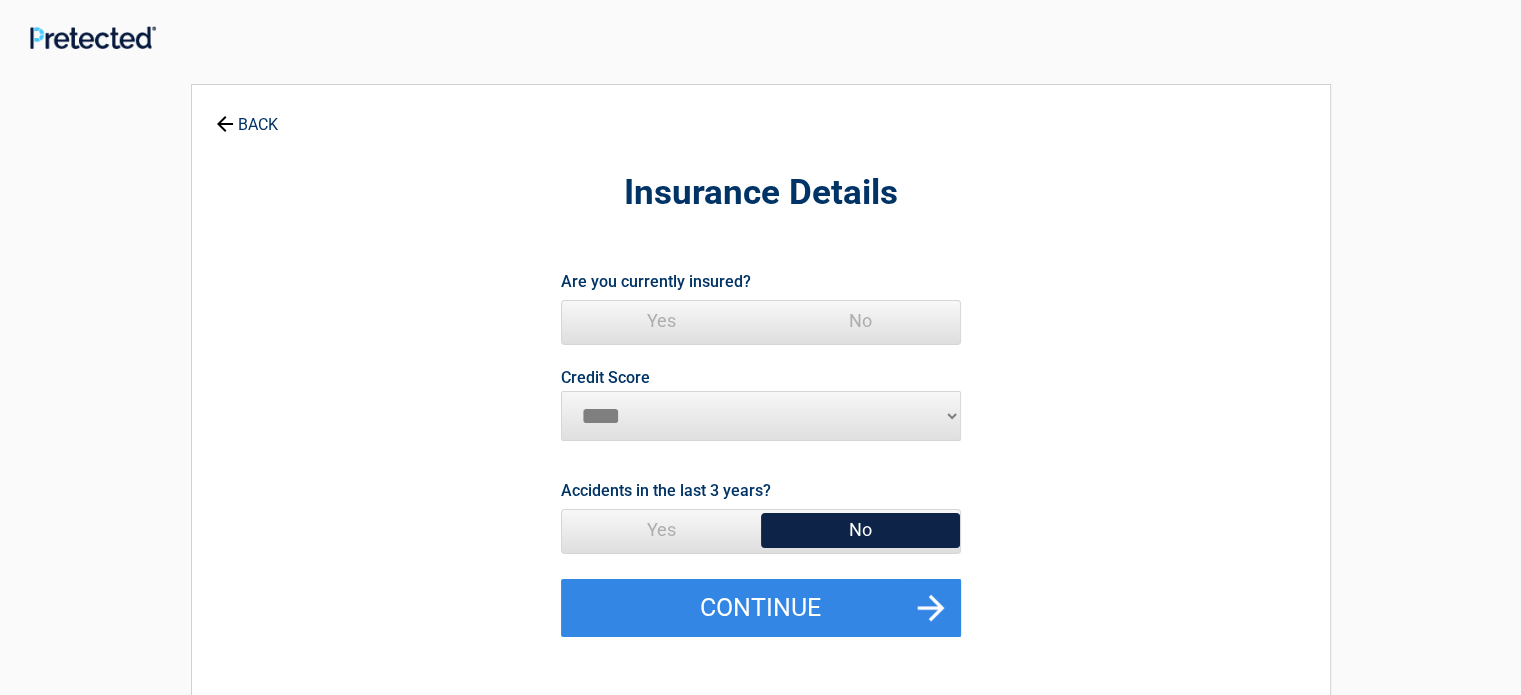 click on "Yes" at bounding box center (661, 321) 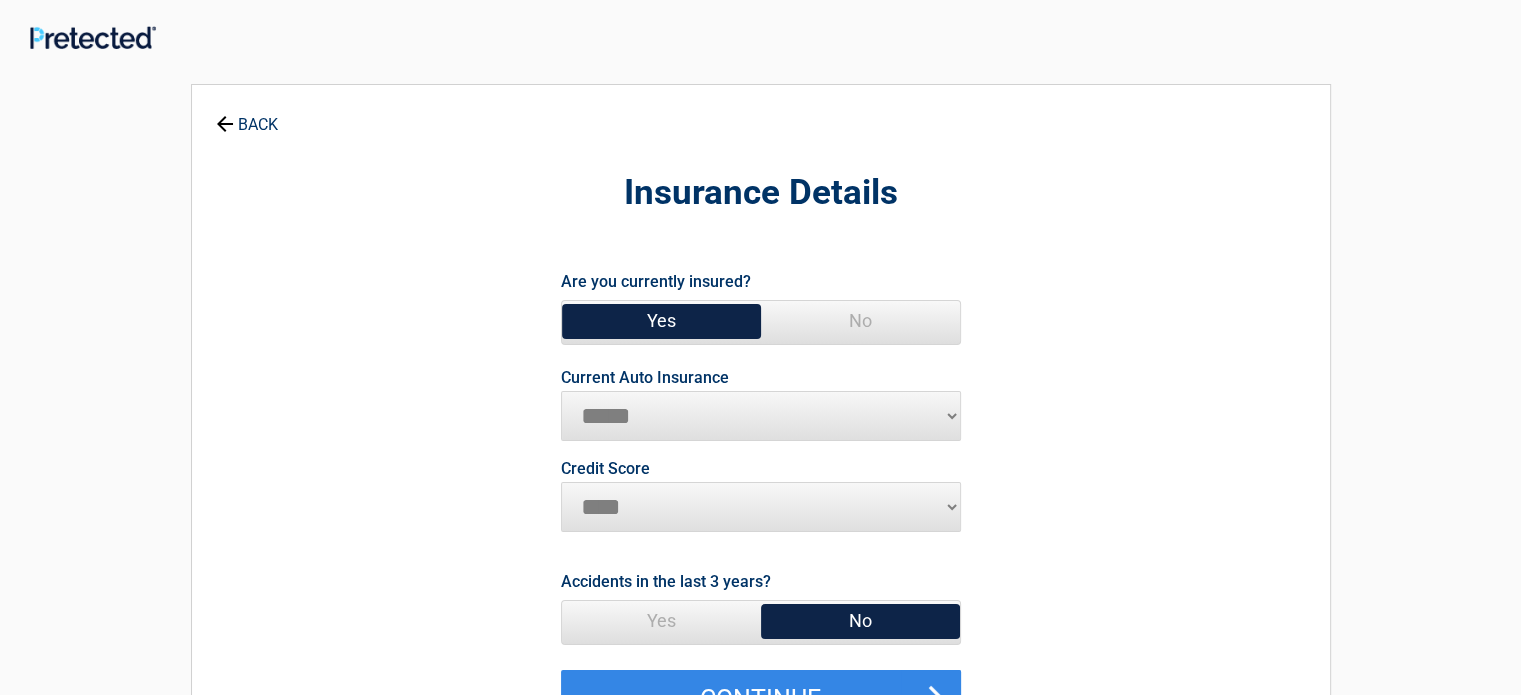 click on "**********" at bounding box center (761, 416) 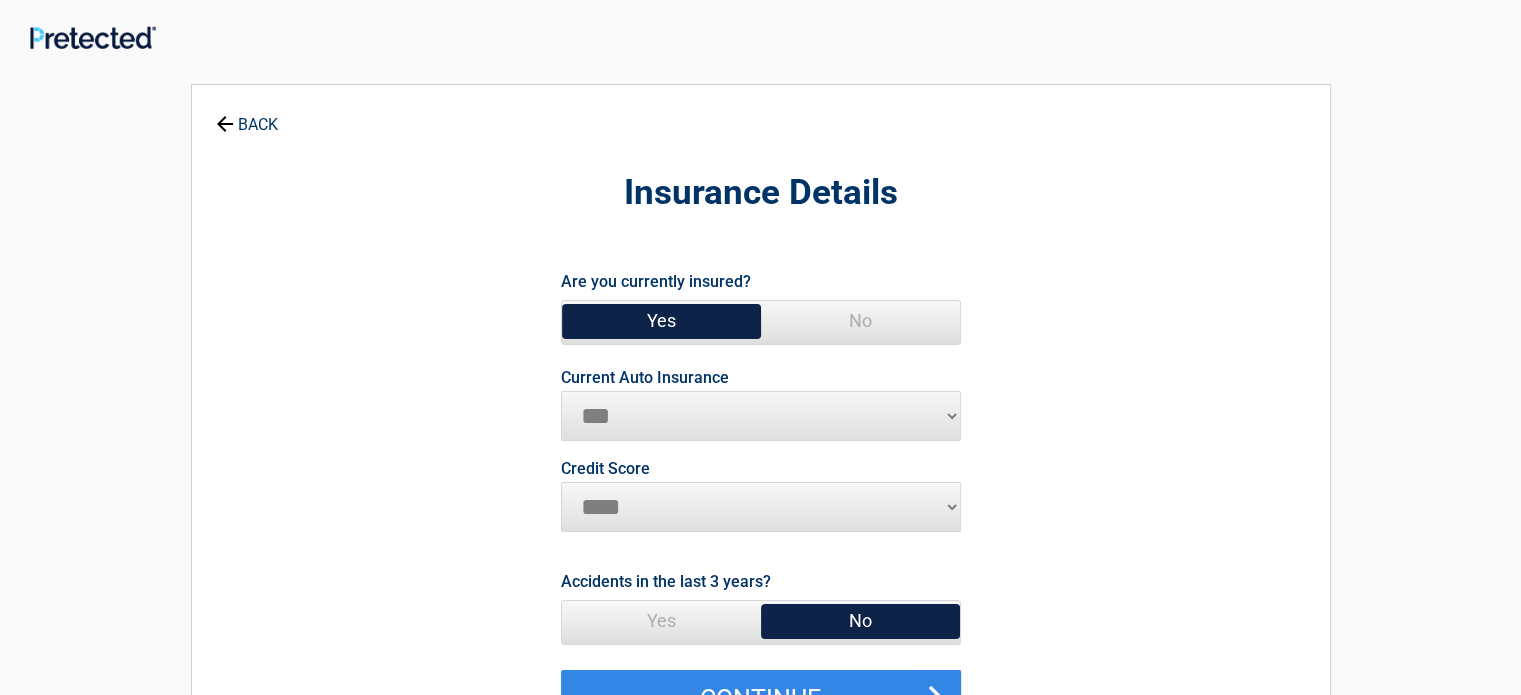 click on "**********" at bounding box center [761, 416] 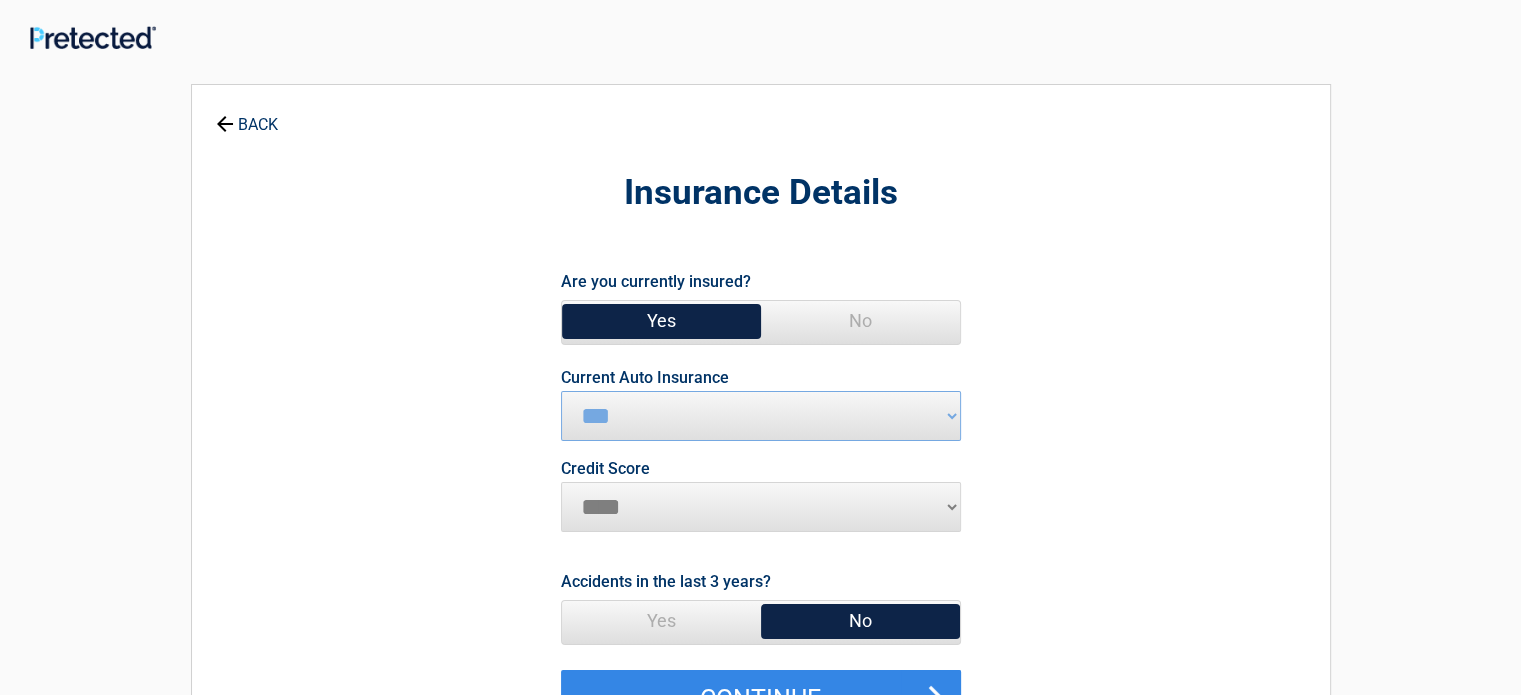 click on "*********
****
*******
****" at bounding box center (761, 507) 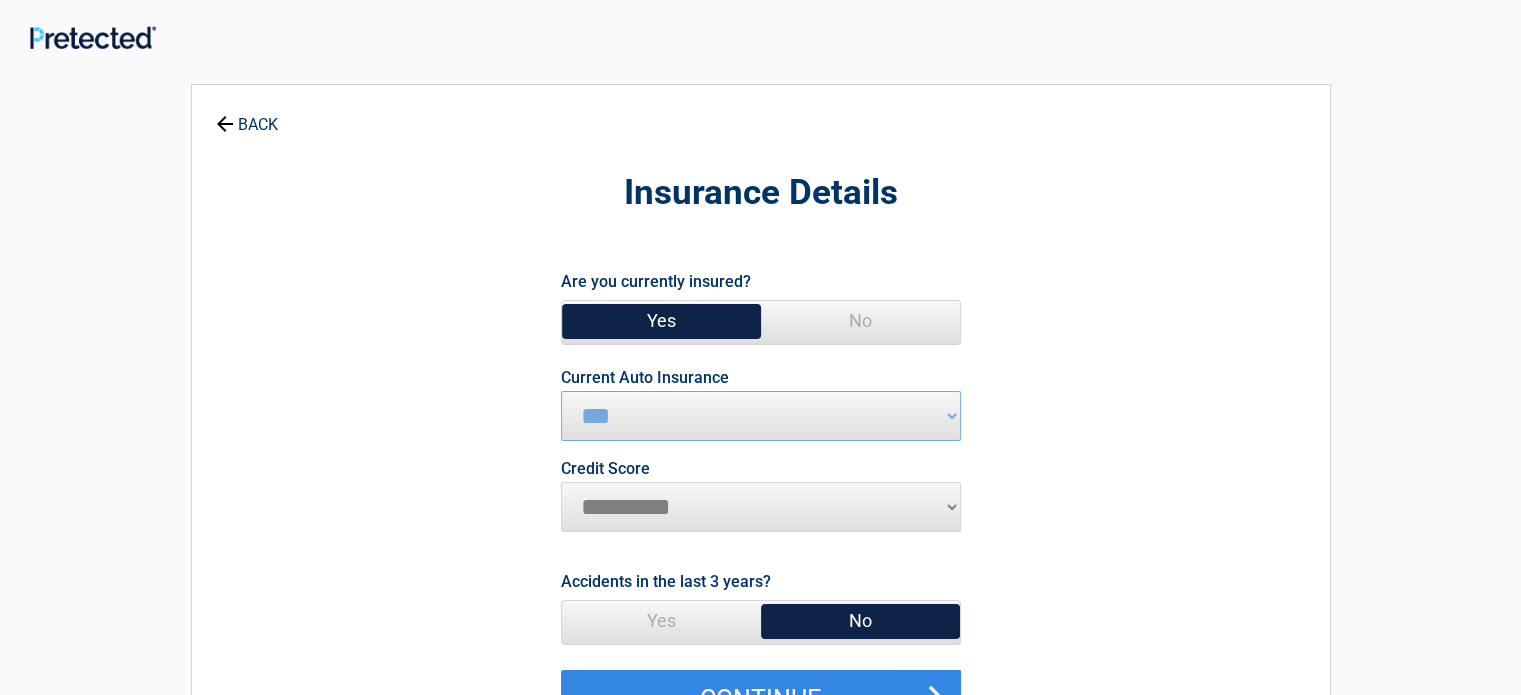 click on "*********
****
*******
****" at bounding box center (761, 507) 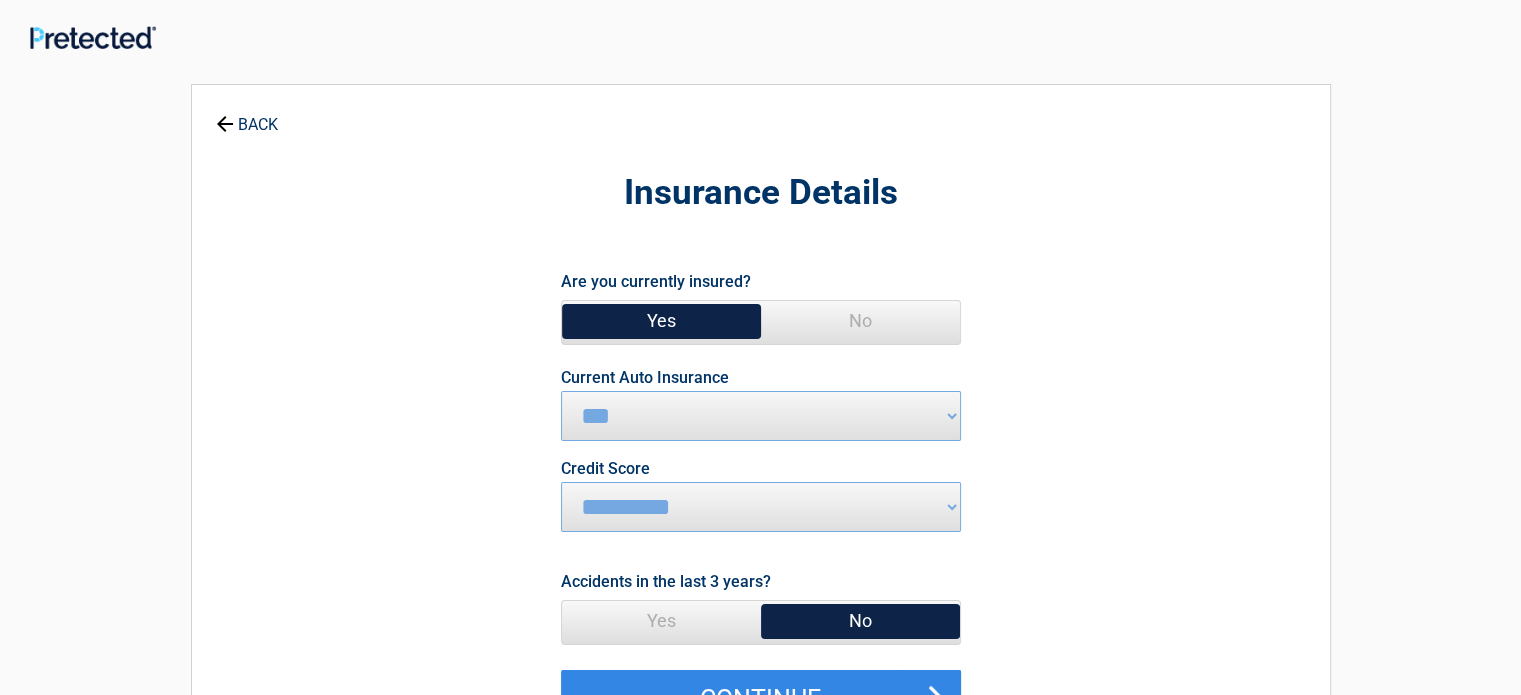 click on "No" at bounding box center (860, 621) 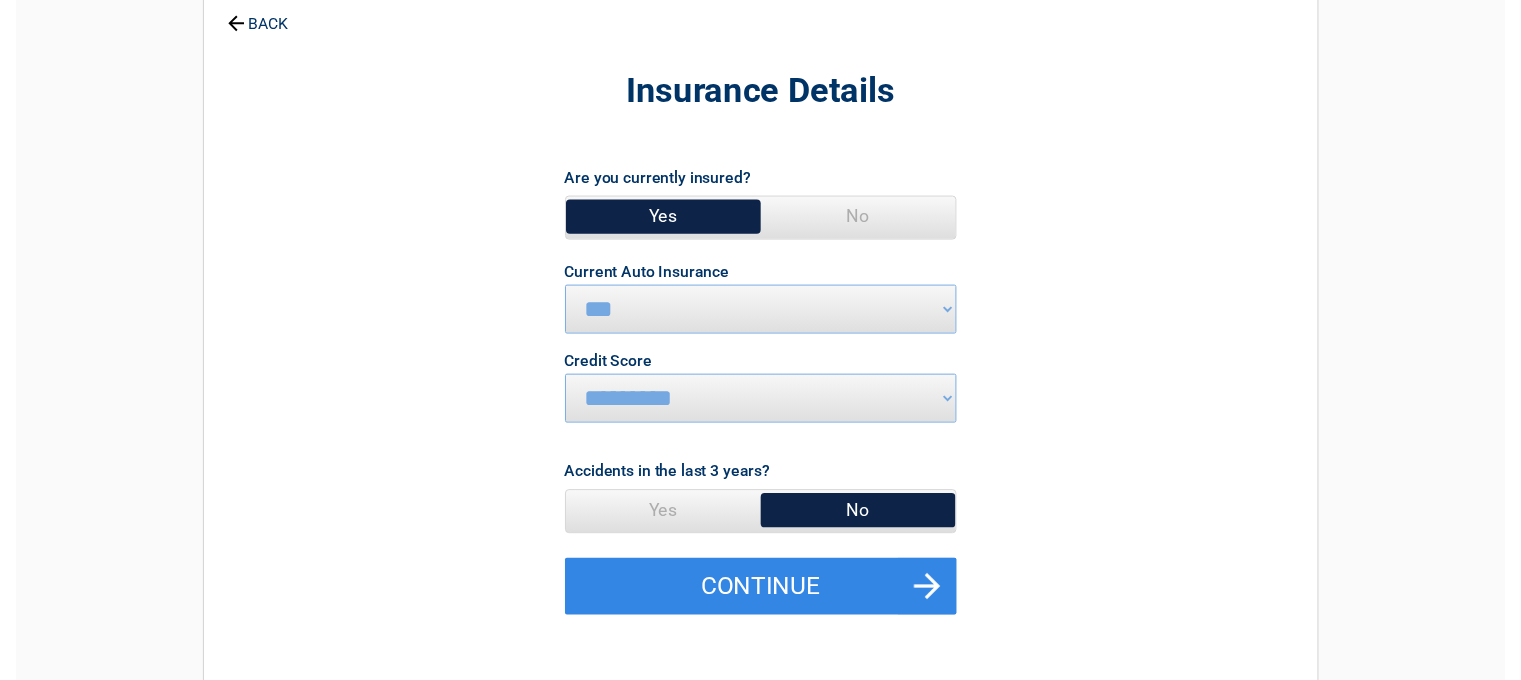 scroll, scrollTop: 200, scrollLeft: 0, axis: vertical 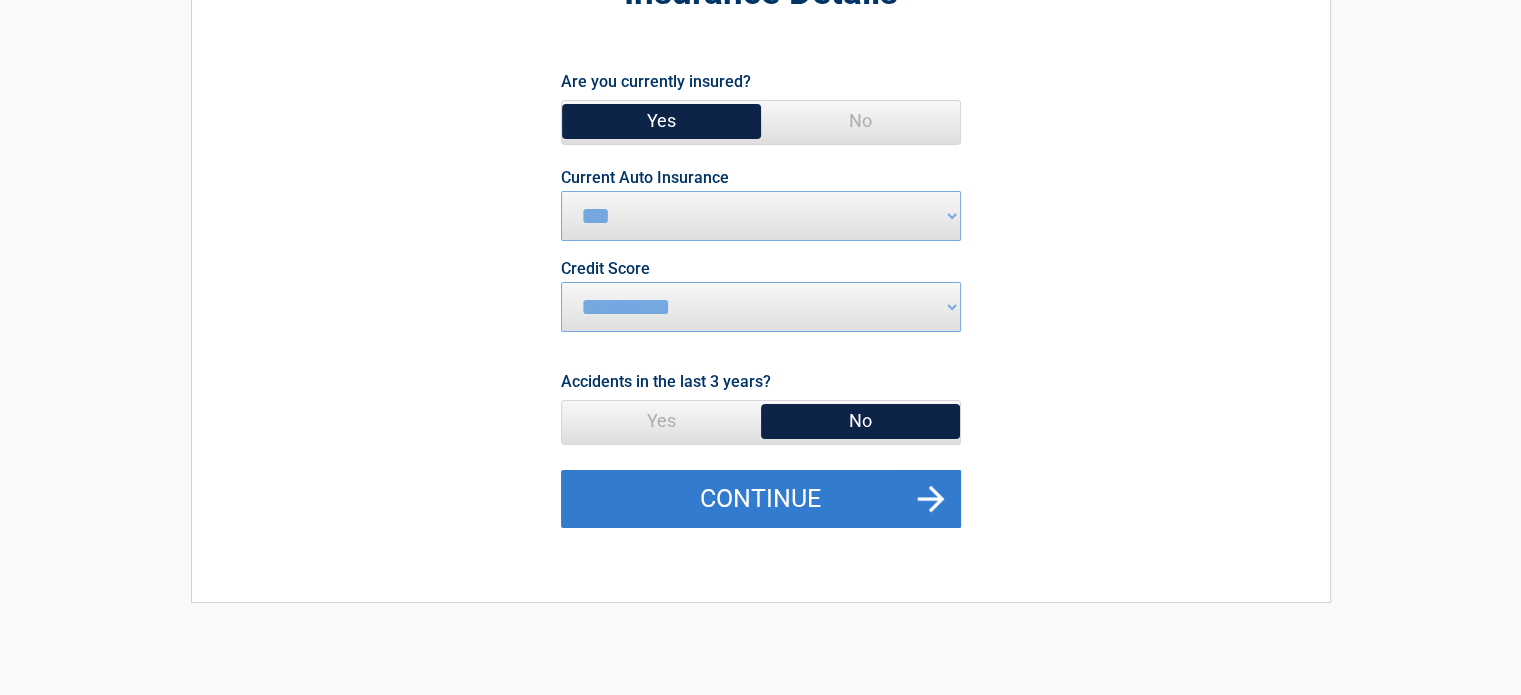 click on "Continue" at bounding box center [761, 499] 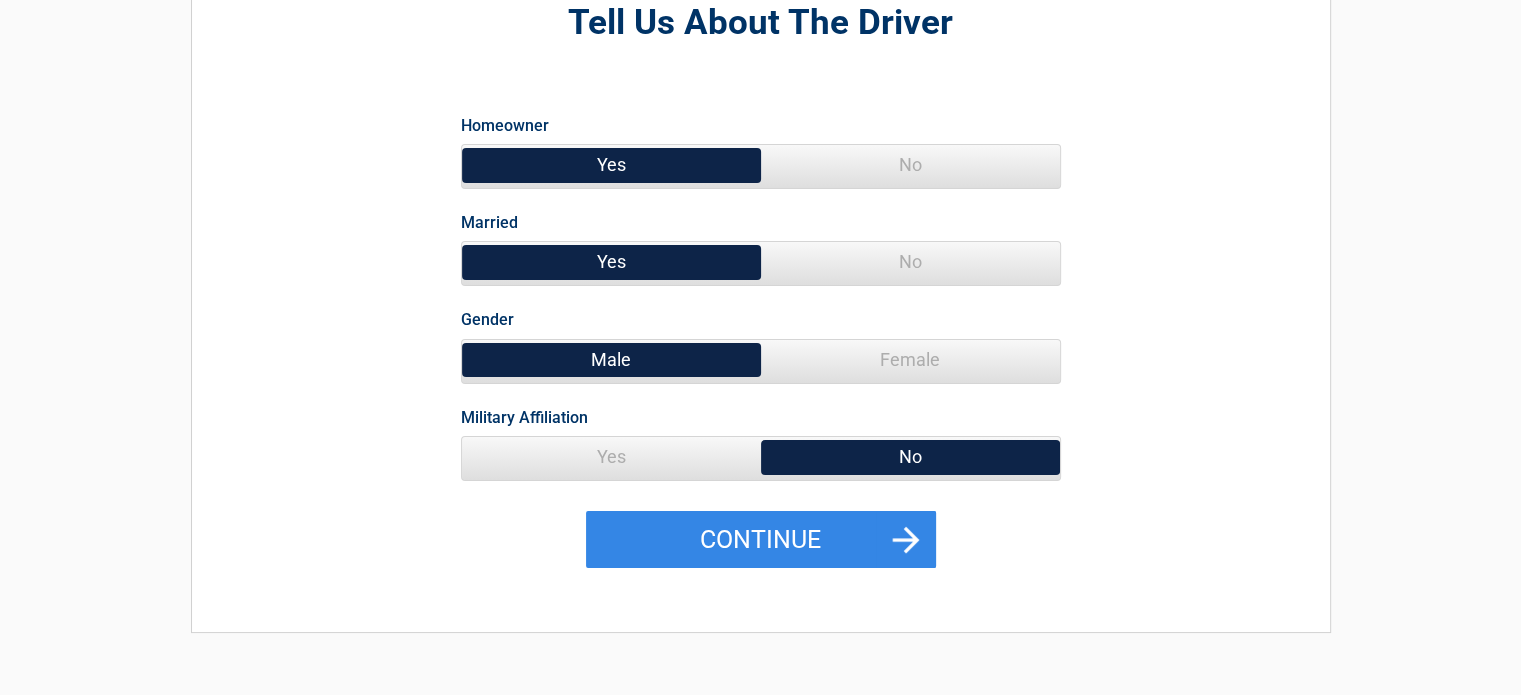 scroll, scrollTop: 200, scrollLeft: 0, axis: vertical 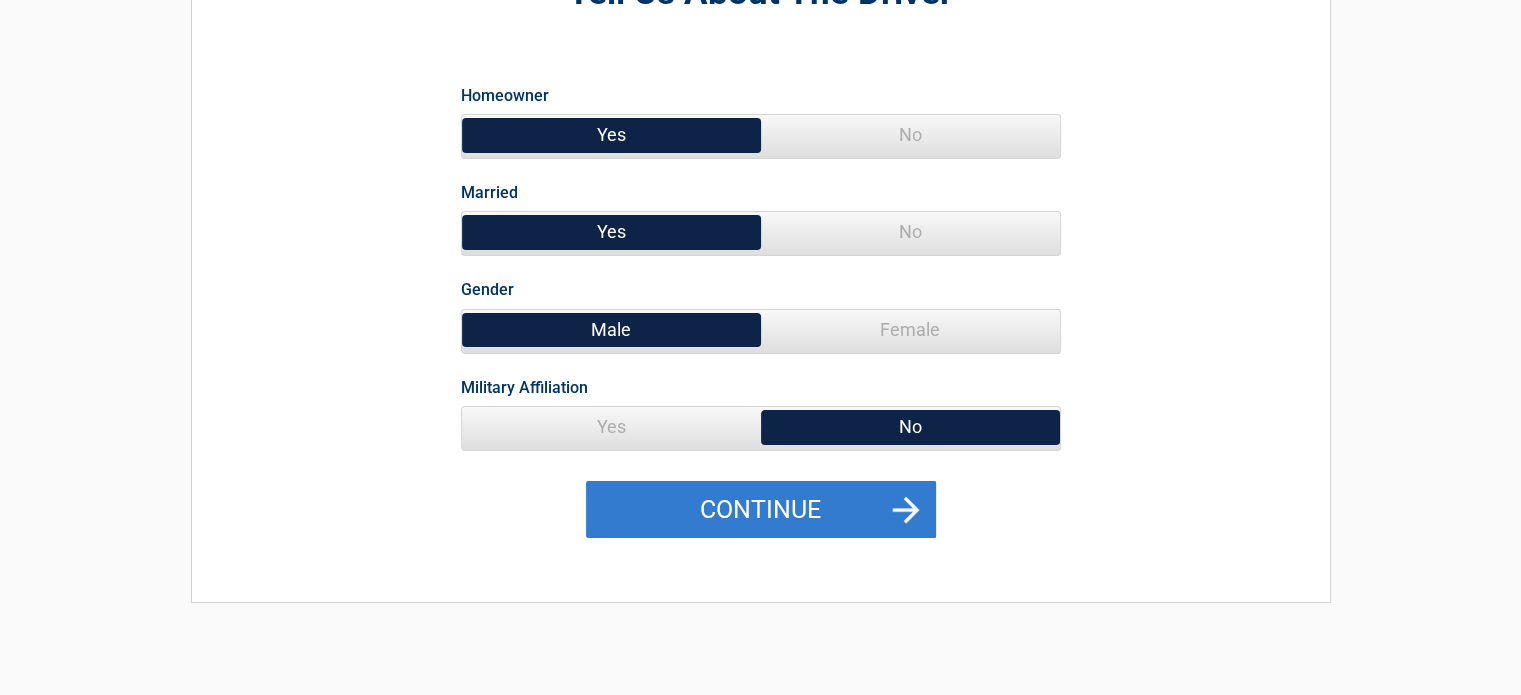 click on "Continue" at bounding box center (761, 510) 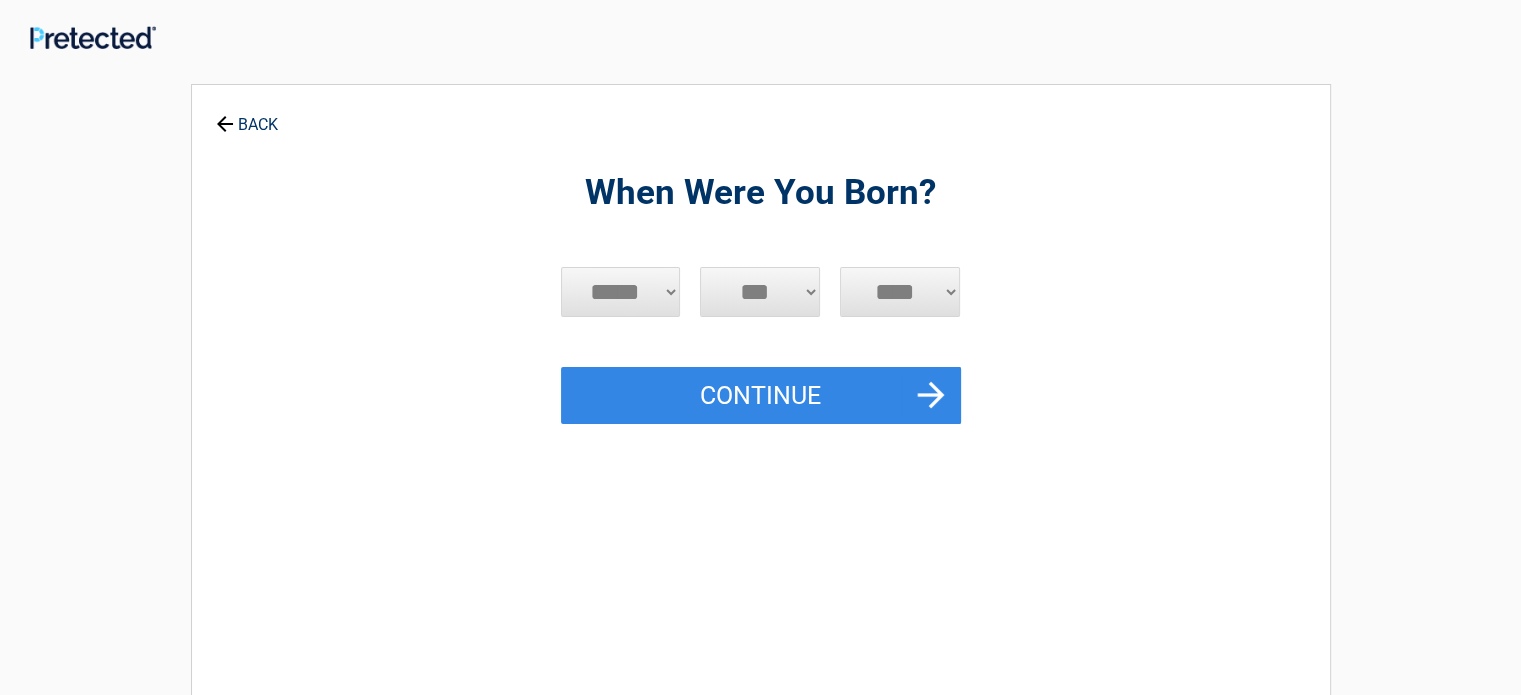 scroll, scrollTop: 0, scrollLeft: 0, axis: both 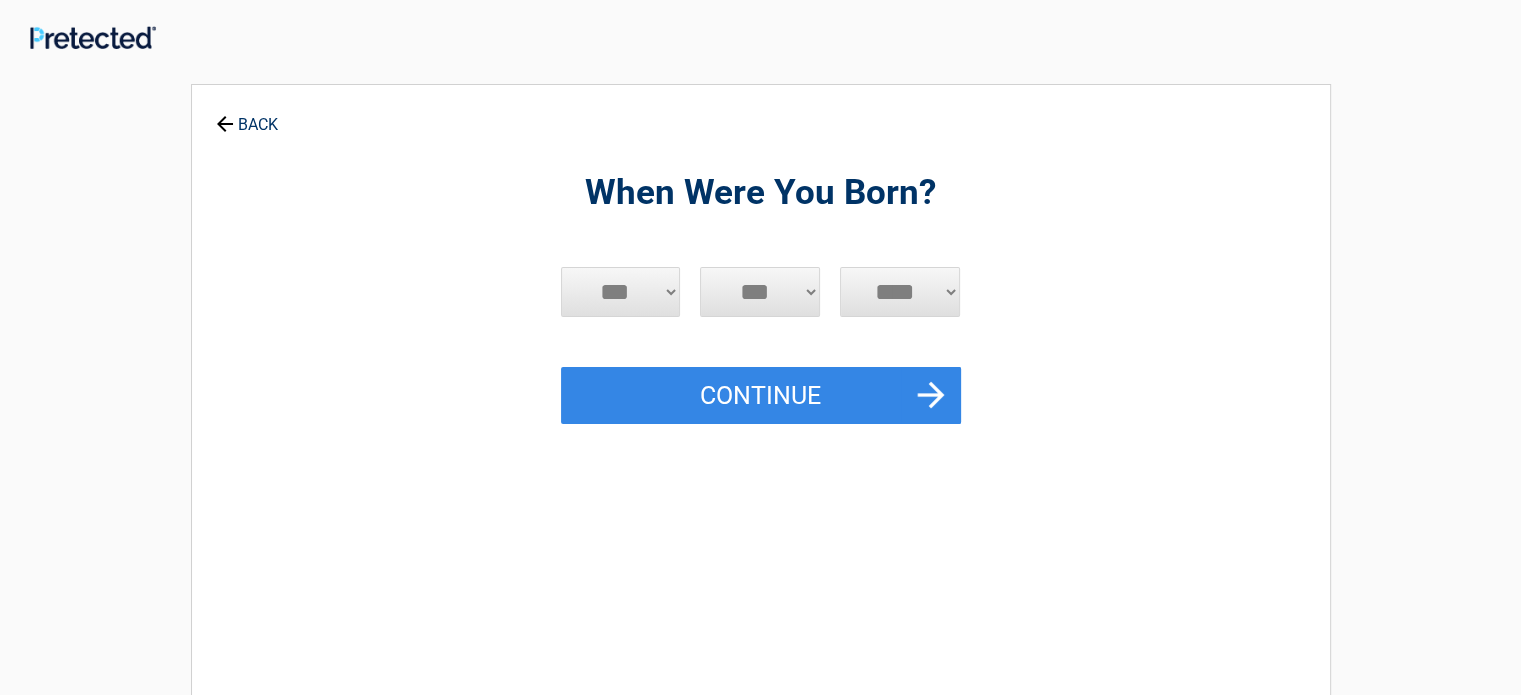click on "*****
***
***
***
***
***
***
***
***
***
***
***
***" at bounding box center (621, 292) 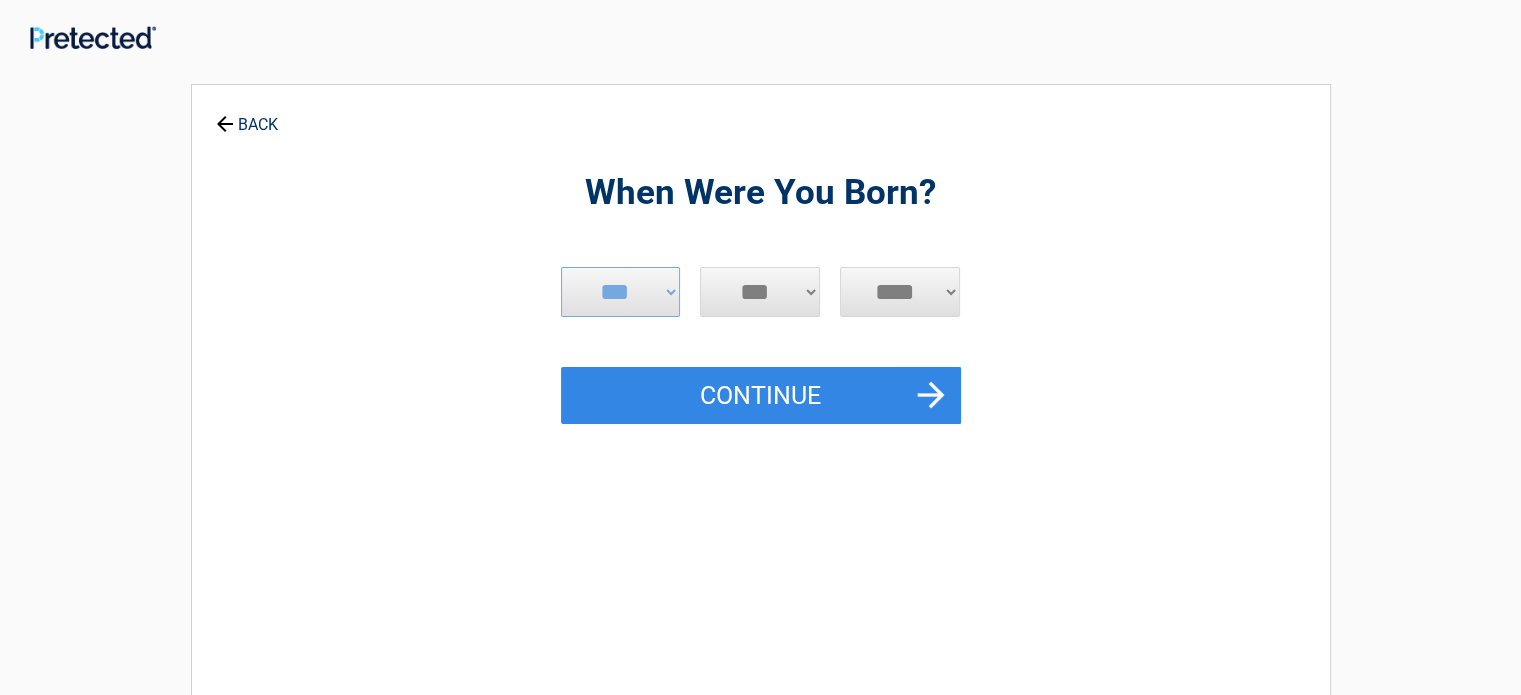 click on "*** * * * * * * * * * ** ** ** ** ** ** ** ** ** ** ** ** ** ** ** ** ** ** ** ** ** **" at bounding box center [760, 292] 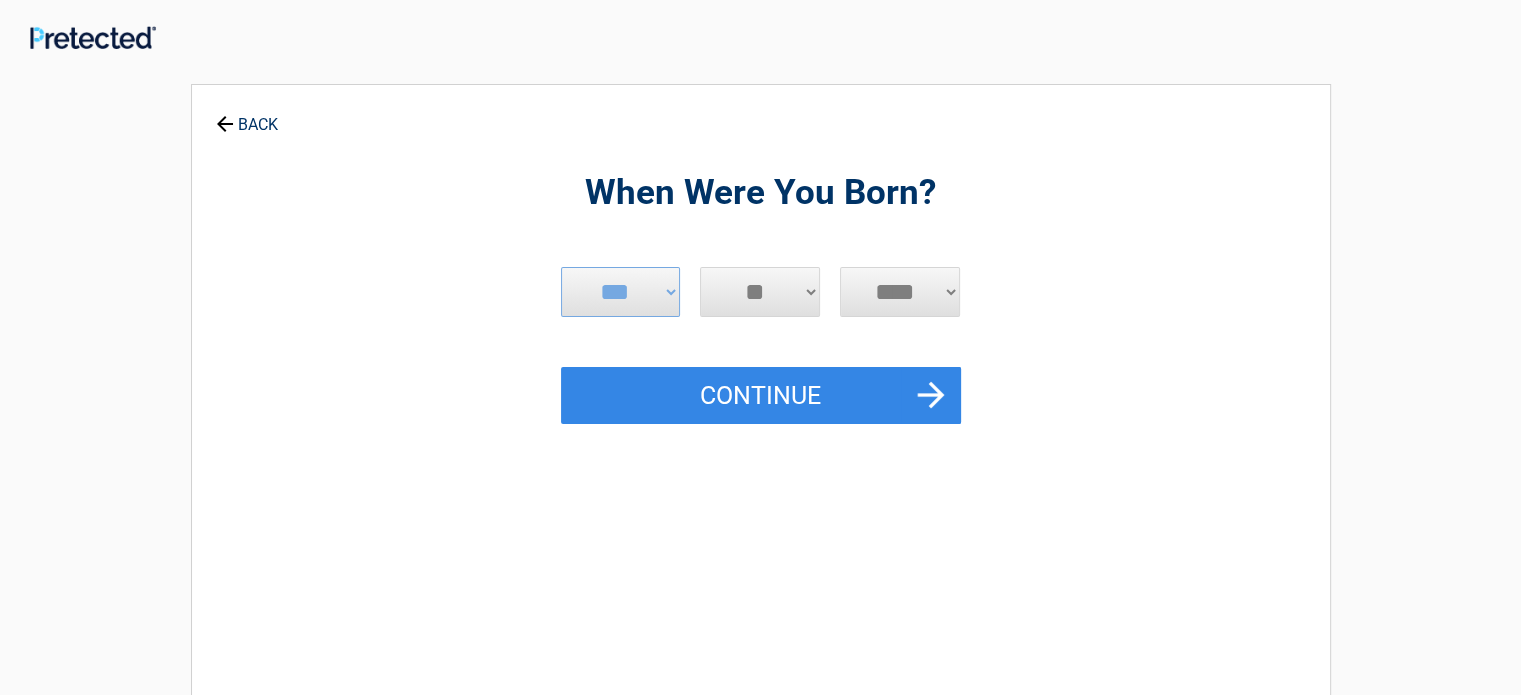 click on "*** * * * * * * * * * ** ** ** ** ** ** ** ** ** ** ** ** ** ** ** ** ** ** ** ** ** **" at bounding box center (760, 292) 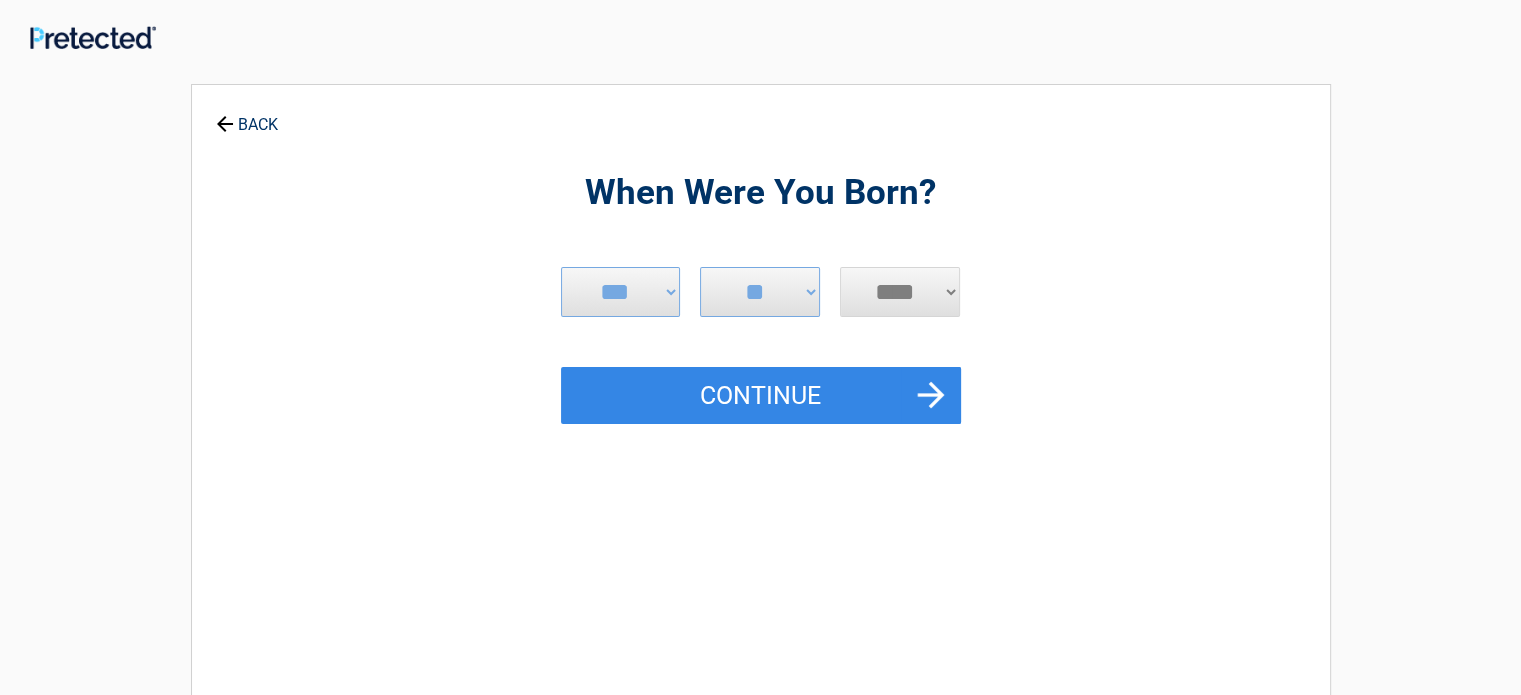 click on "****
****
****
****
****
****
****
****
****
****
****
****
****
****
****
****
****
****
****
****
****
****
****
****
****
****
****
****
****
****
****
****
****
****
****
****
****
****
****
****
****
****
****
****
****
****
****
****
****
****
****
****
****
****
****
****
****
****
****
****
****
****
****
****" at bounding box center [900, 292] 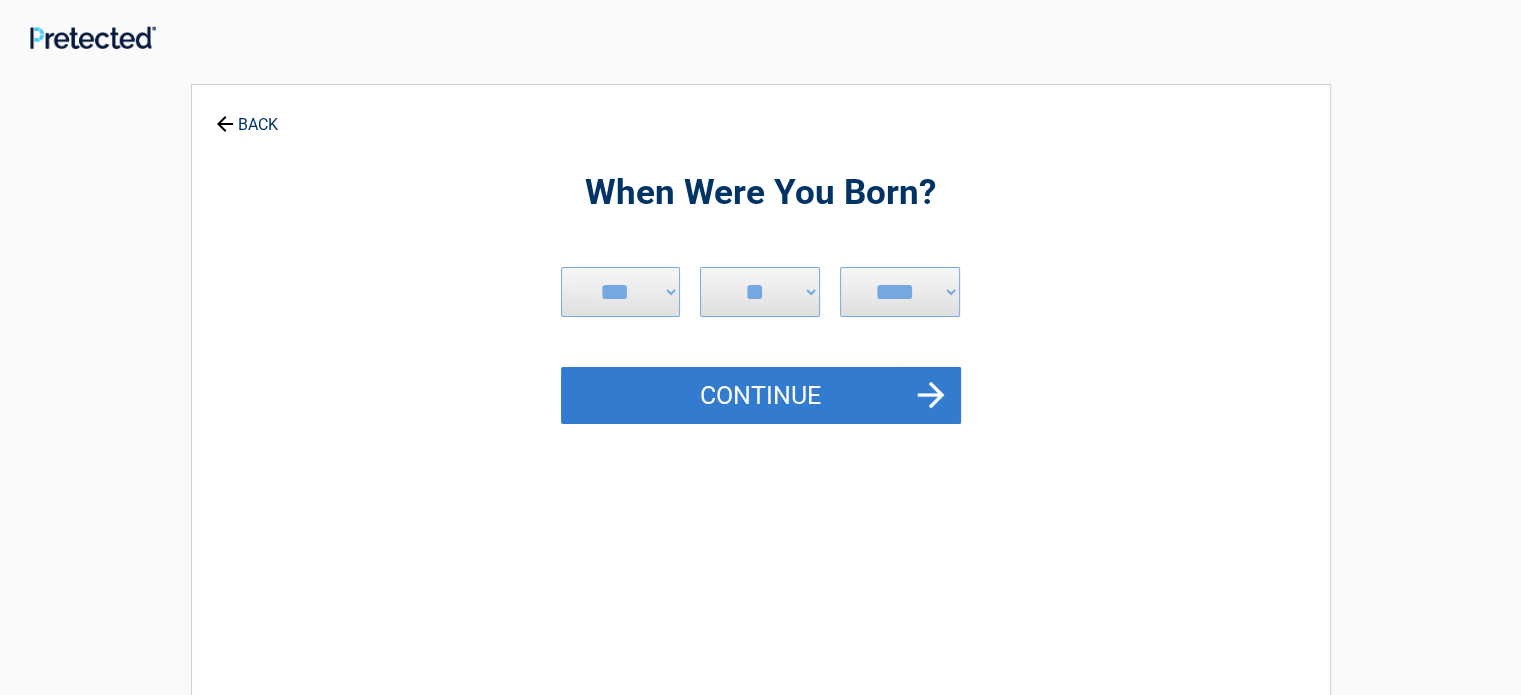 click on "Continue" at bounding box center (761, 396) 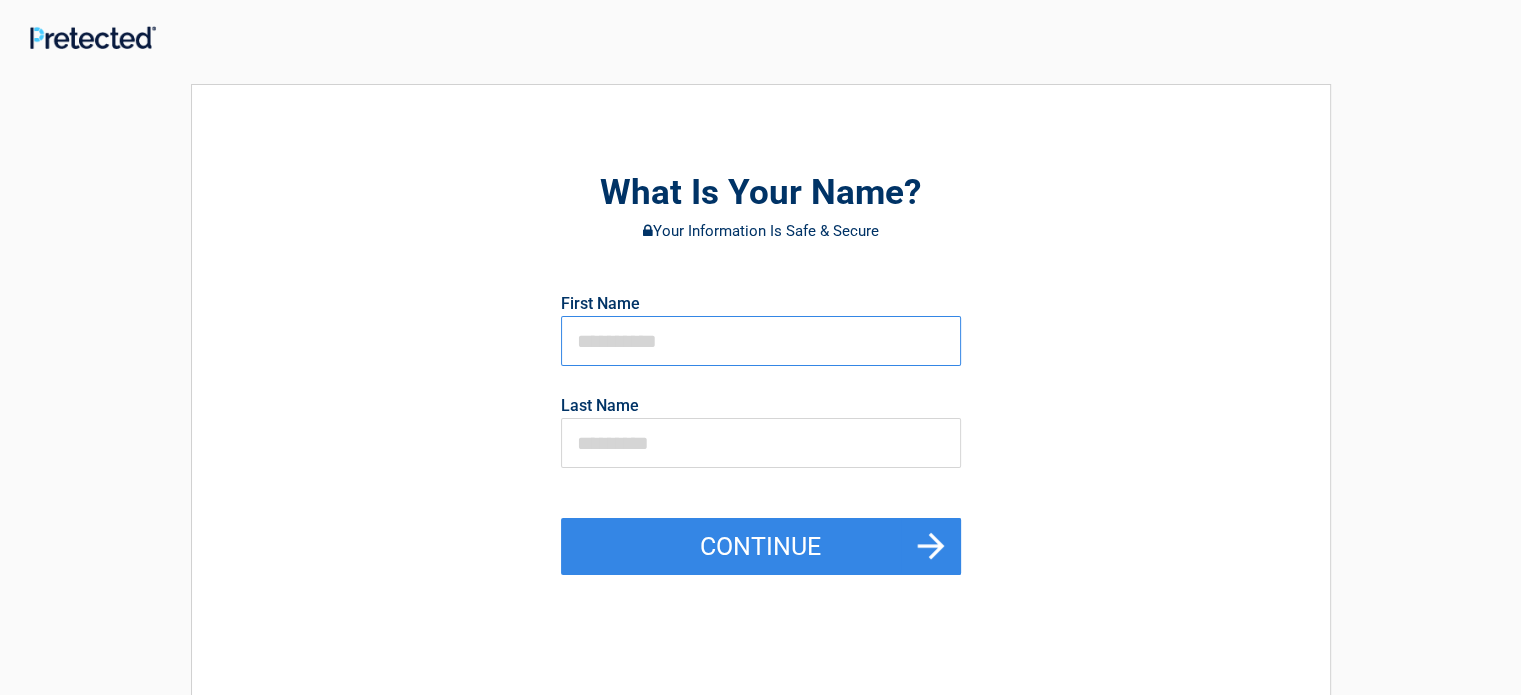 click at bounding box center (761, 341) 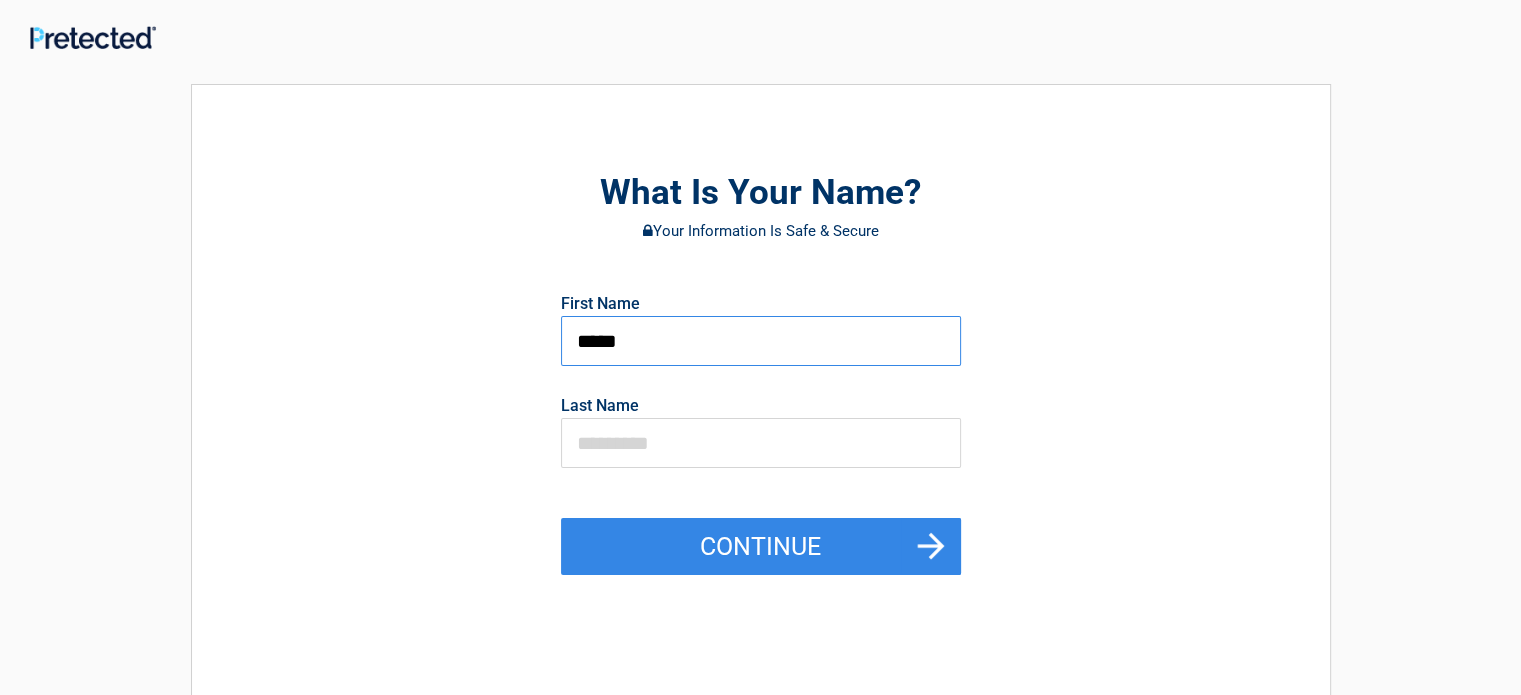 type on "*****" 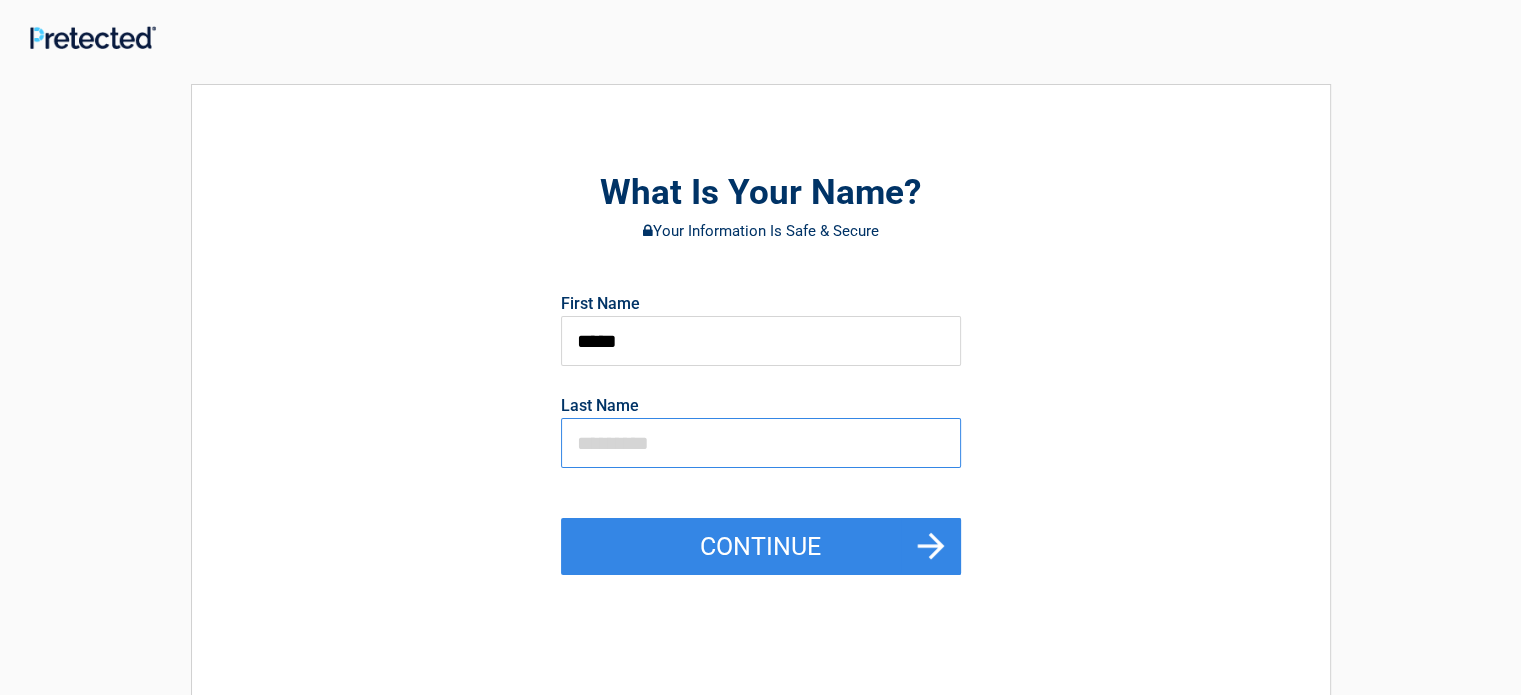 click at bounding box center (761, 443) 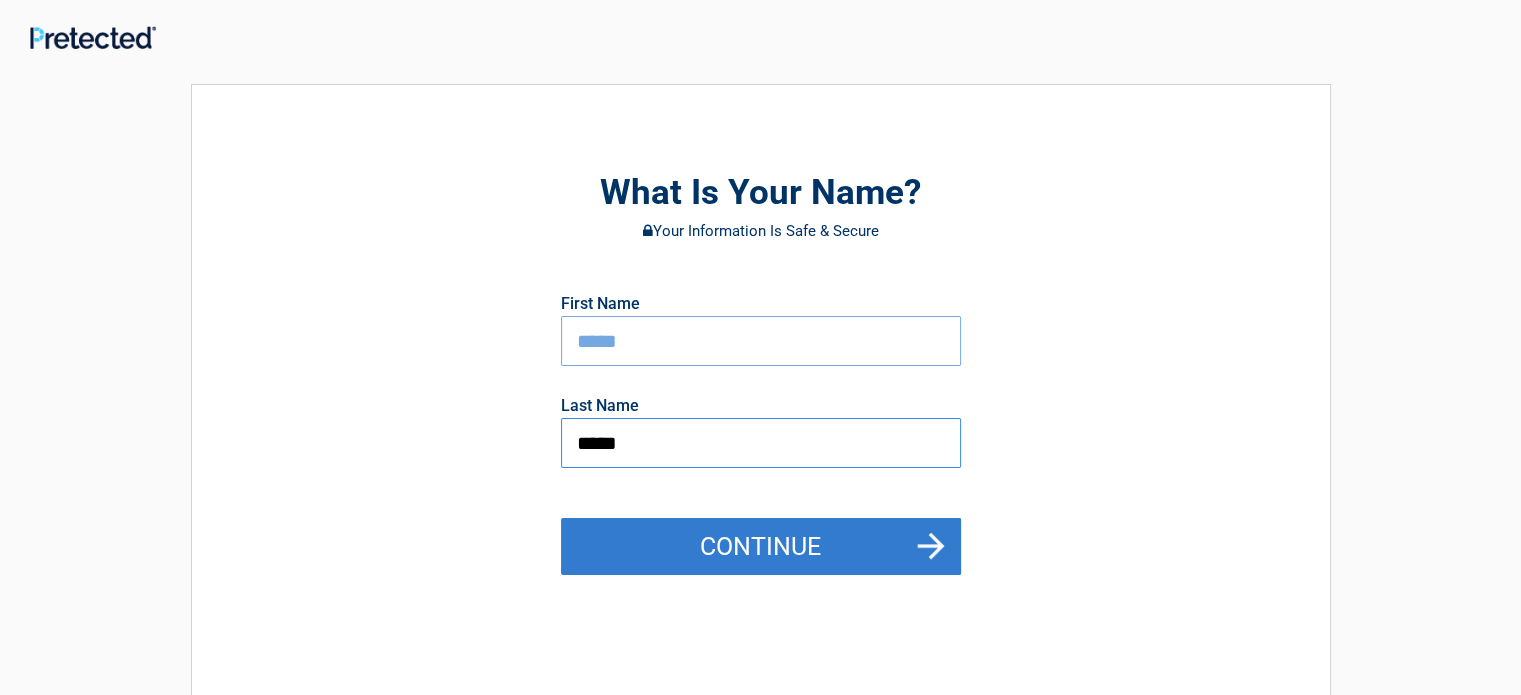 type on "*****" 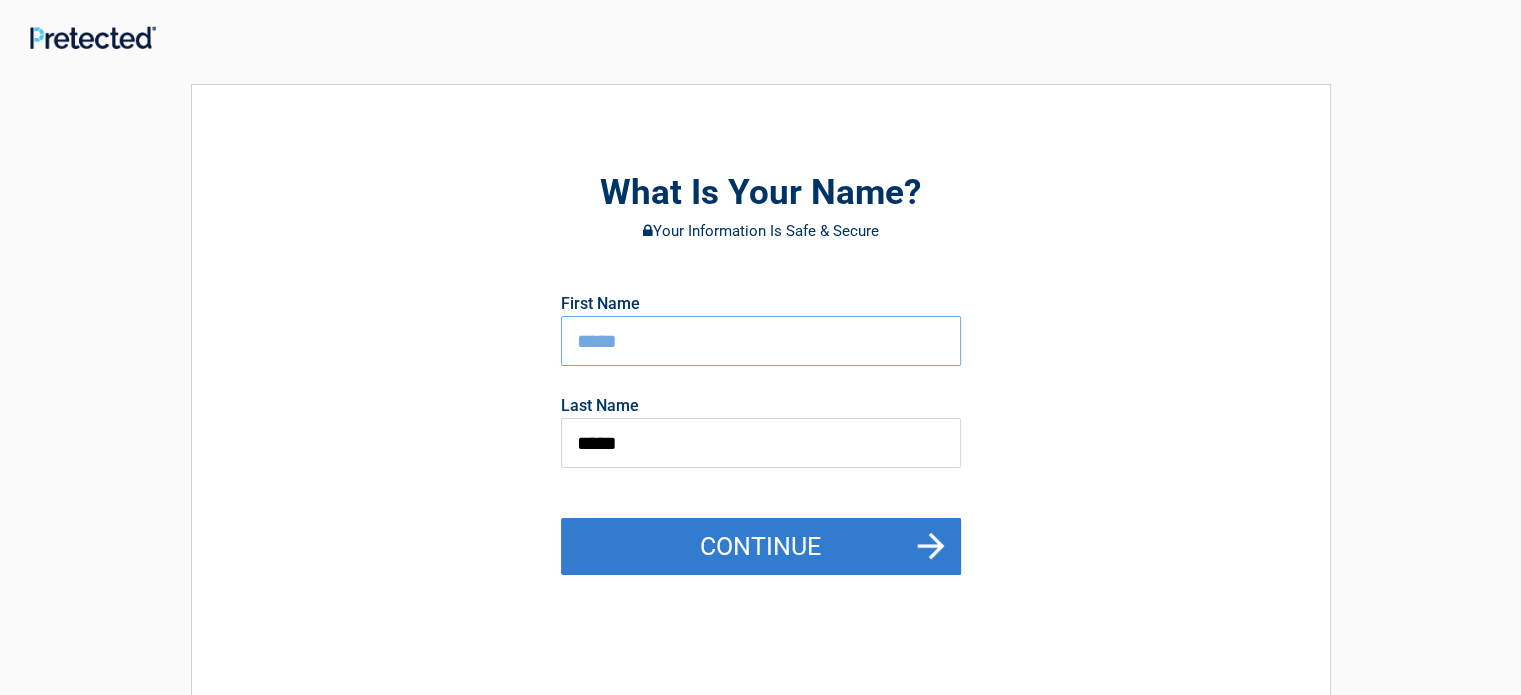click on "Continue" at bounding box center (761, 547) 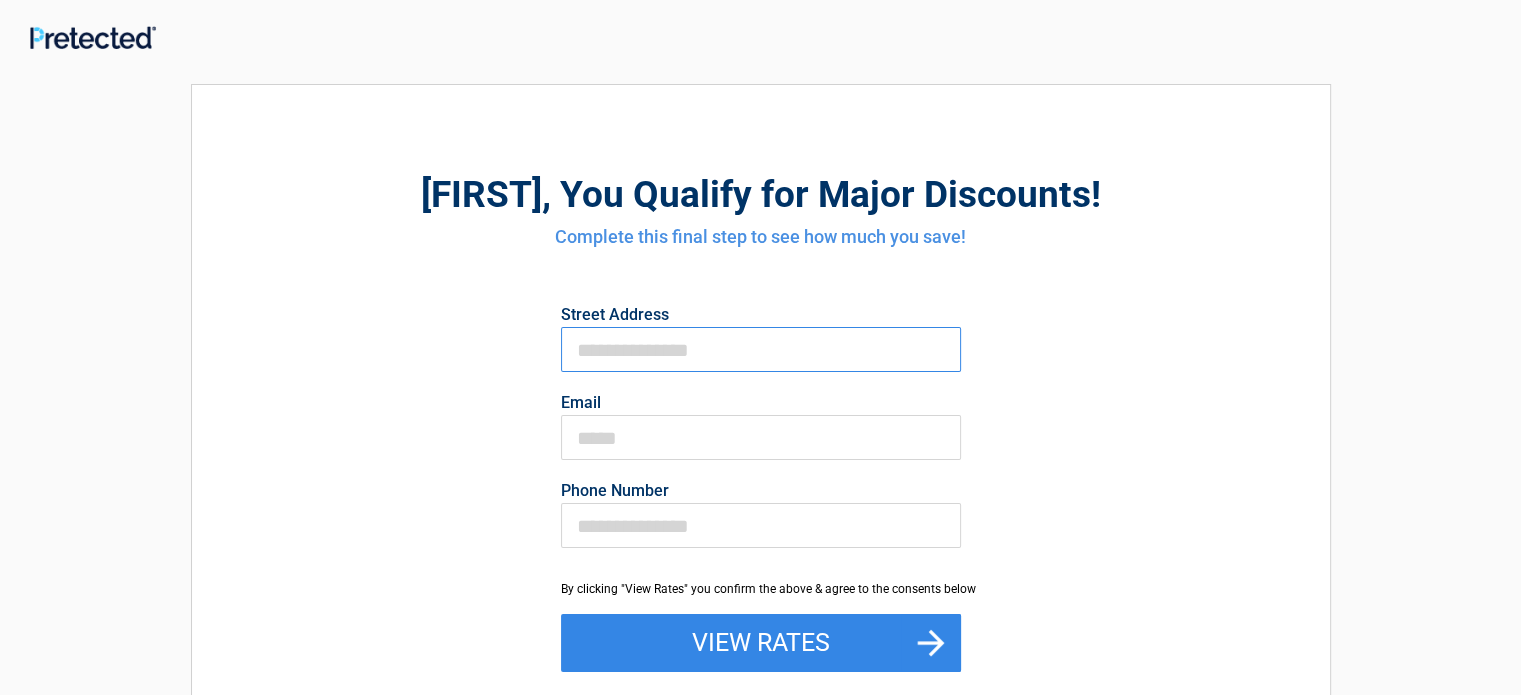 click on "First Name" at bounding box center (761, 349) 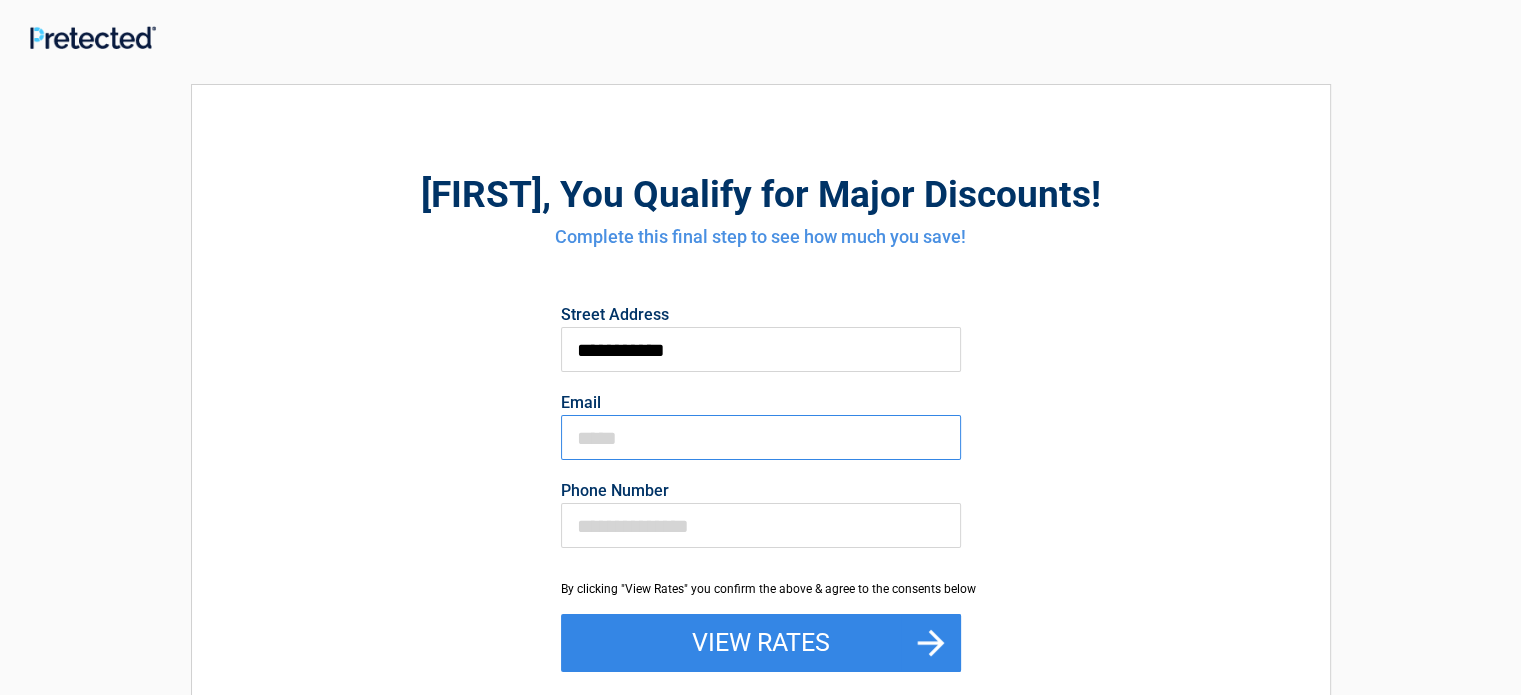 type on "**********" 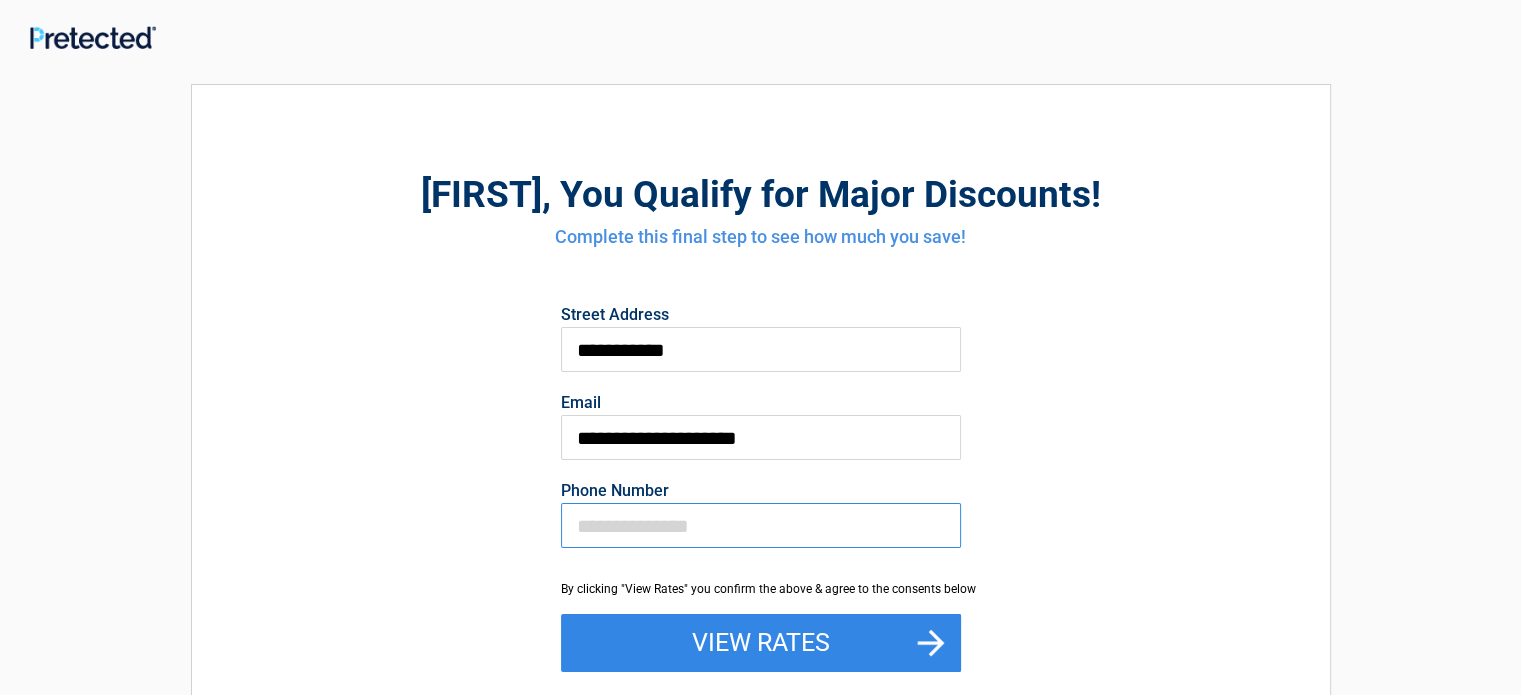 type on "**********" 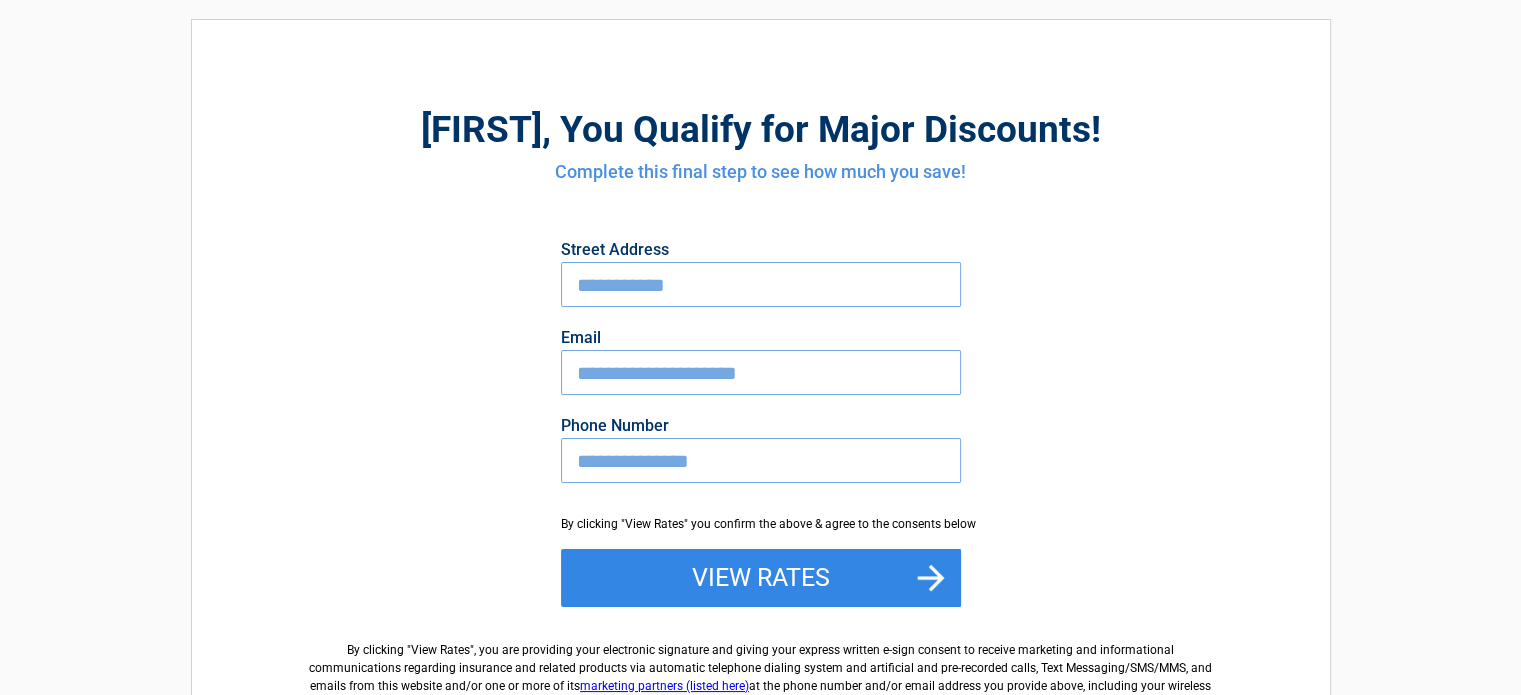 scroll, scrollTop: 100, scrollLeft: 0, axis: vertical 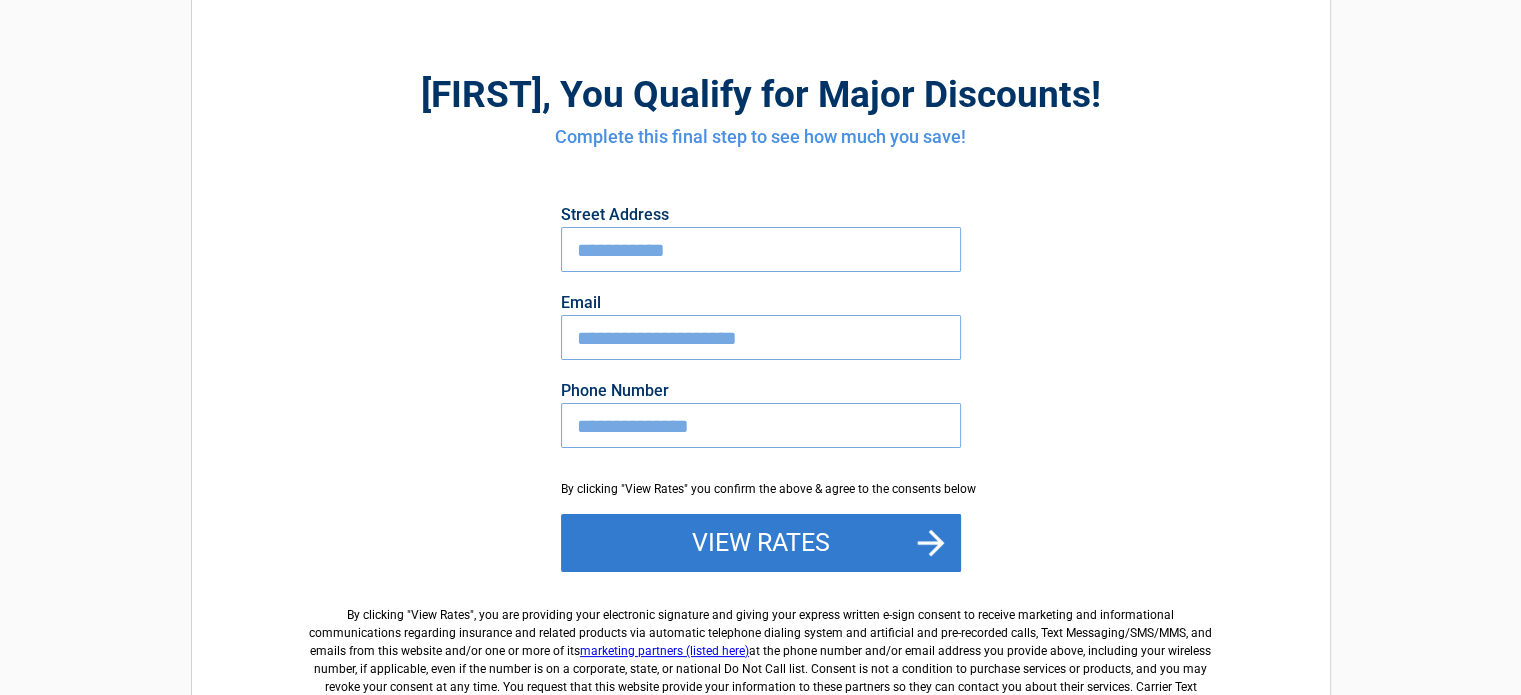 click on "View Rates" at bounding box center (761, 543) 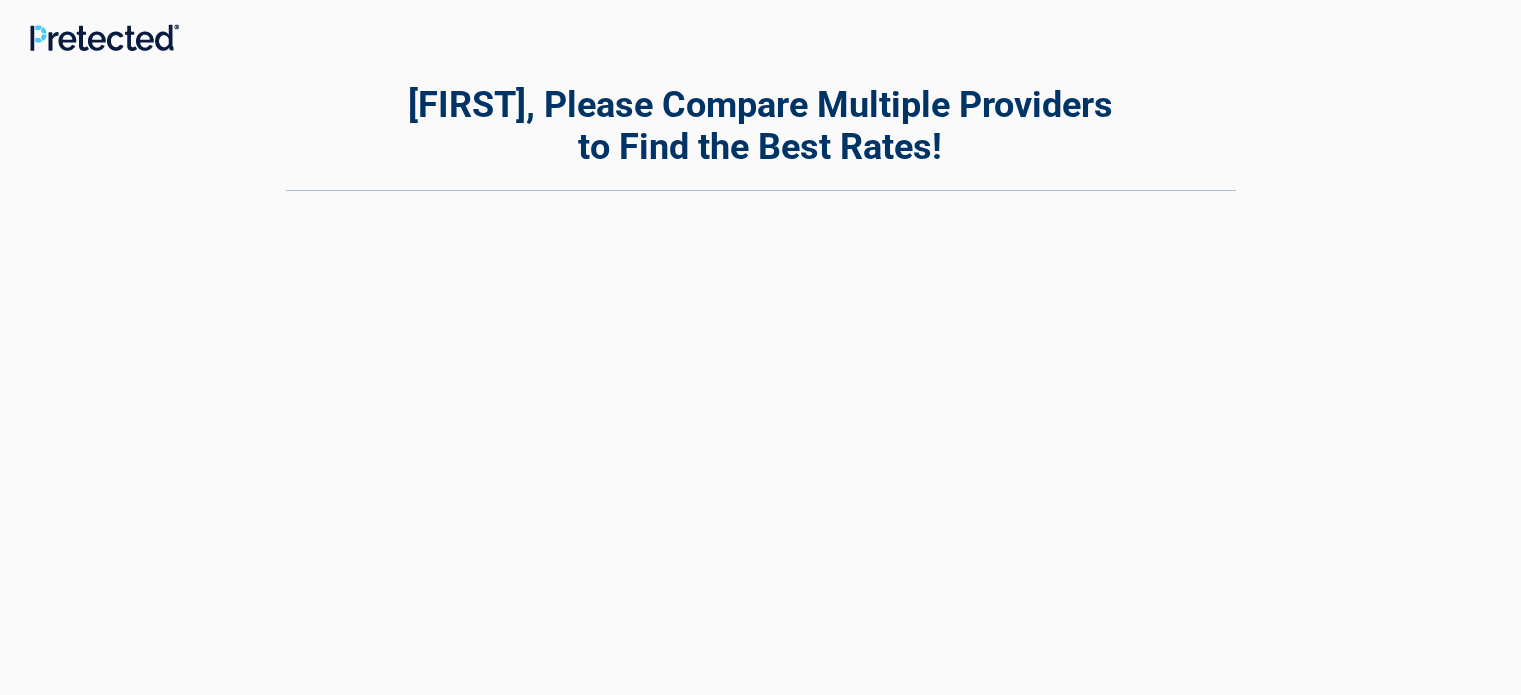 scroll, scrollTop: 0, scrollLeft: 0, axis: both 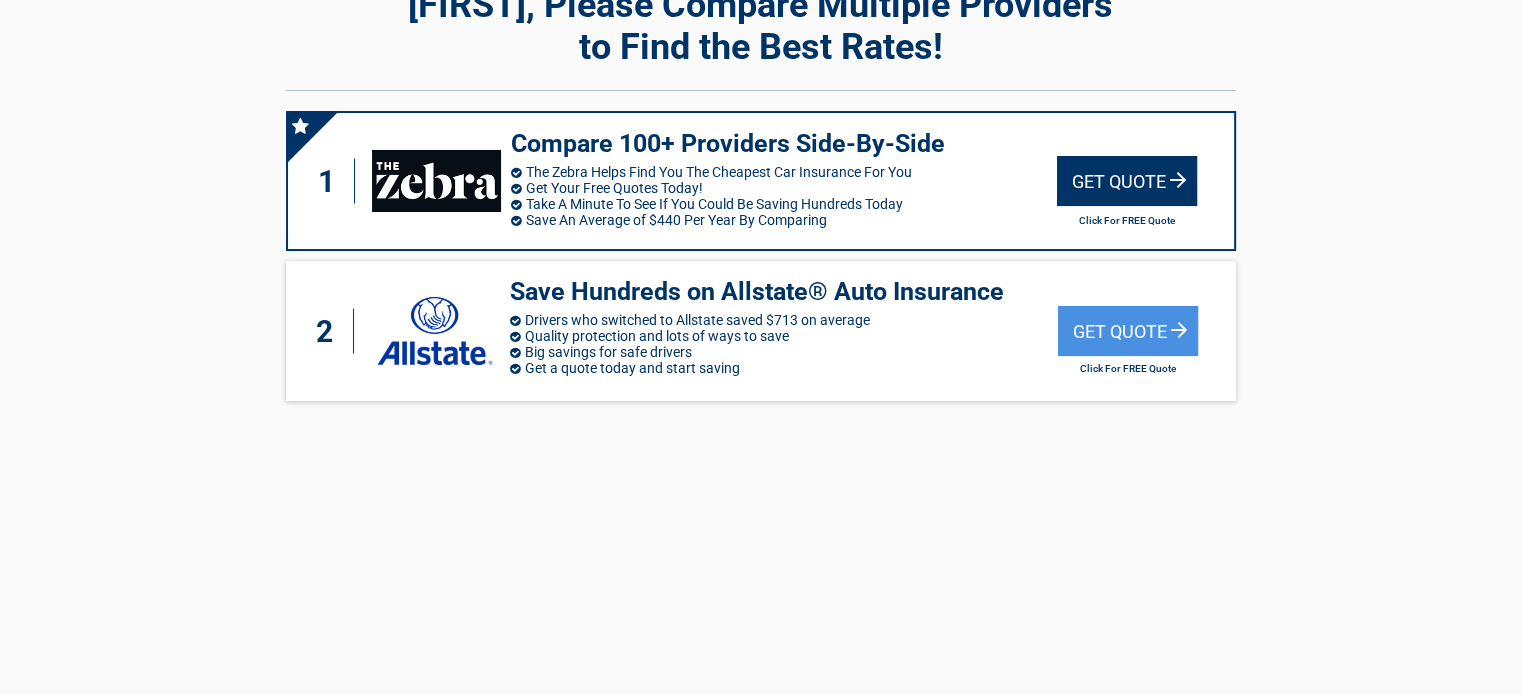 click on "Get Quote" at bounding box center (1127, 181) 